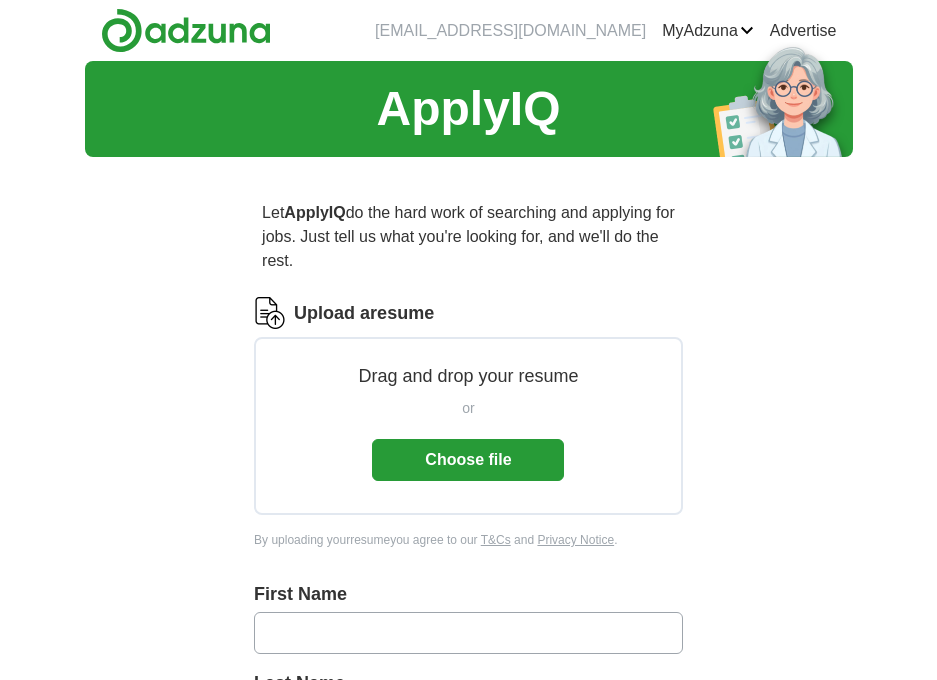 scroll, scrollTop: 0, scrollLeft: 0, axis: both 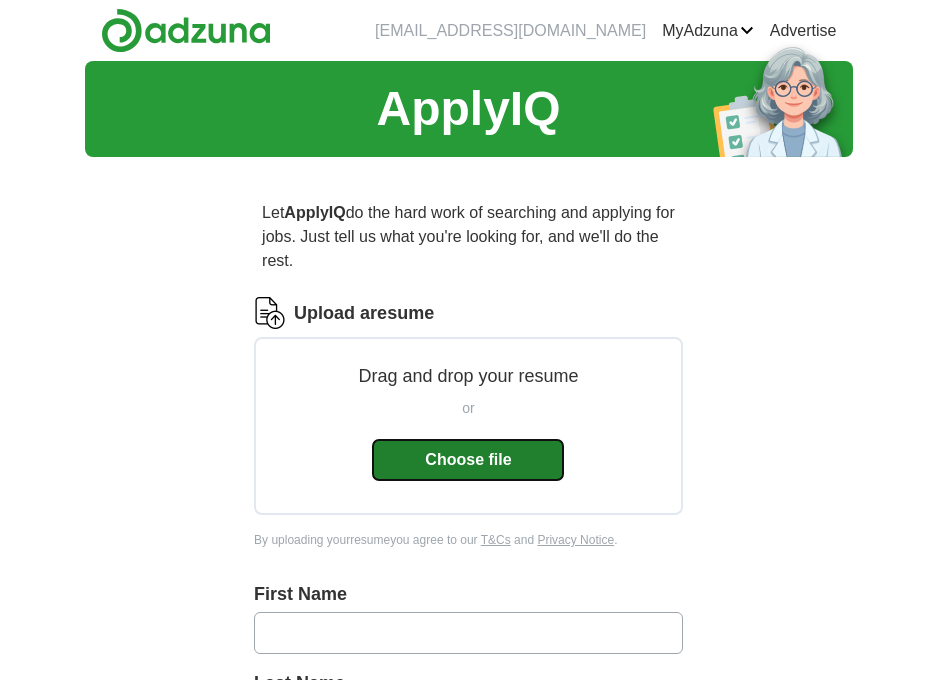 click on "Choose file" at bounding box center (468, 460) 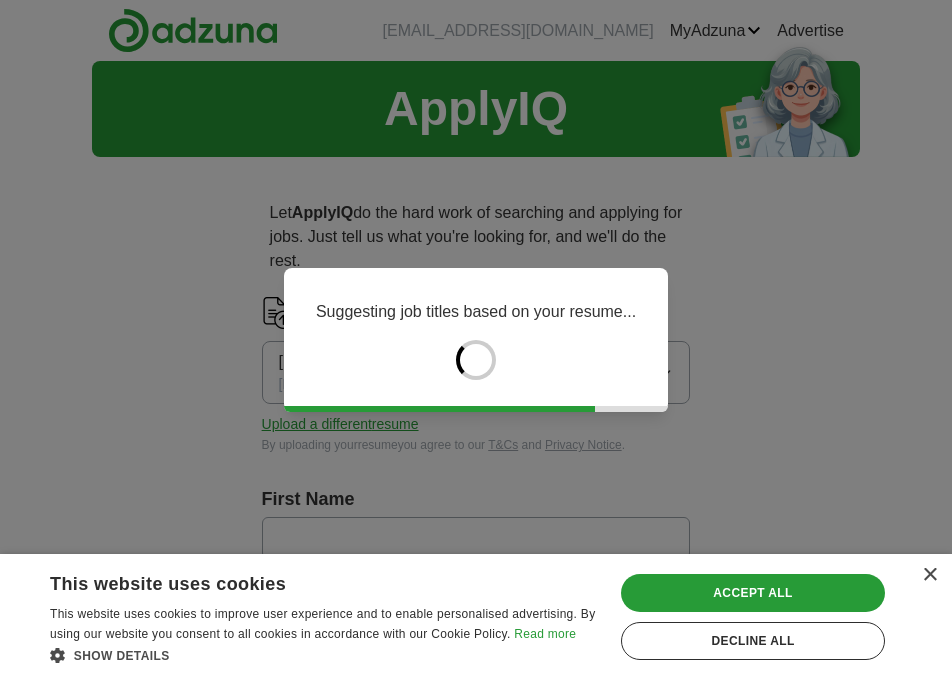 type on "***" 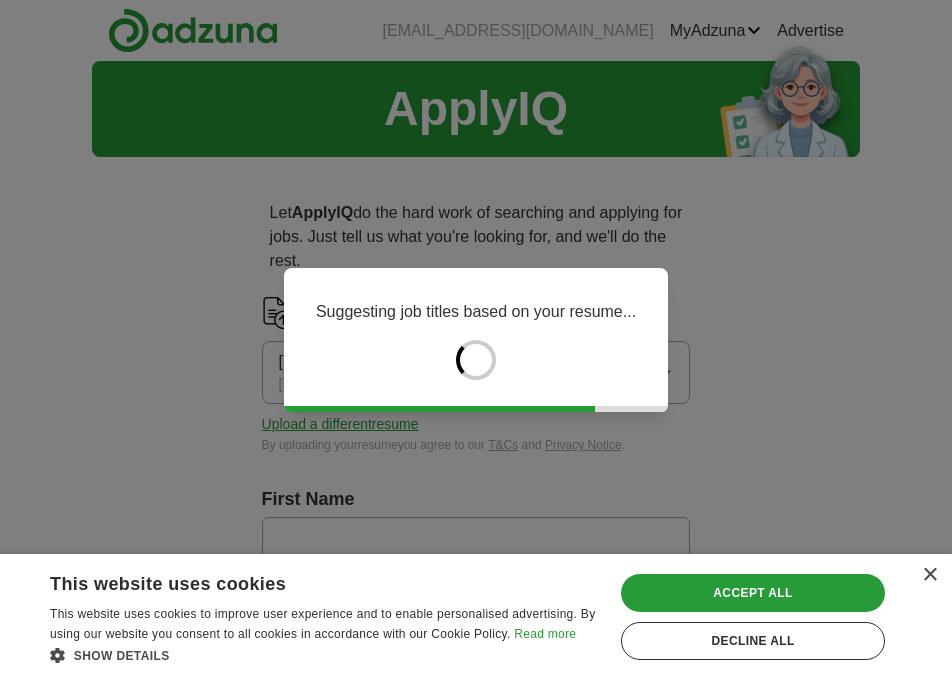 type on "**********" 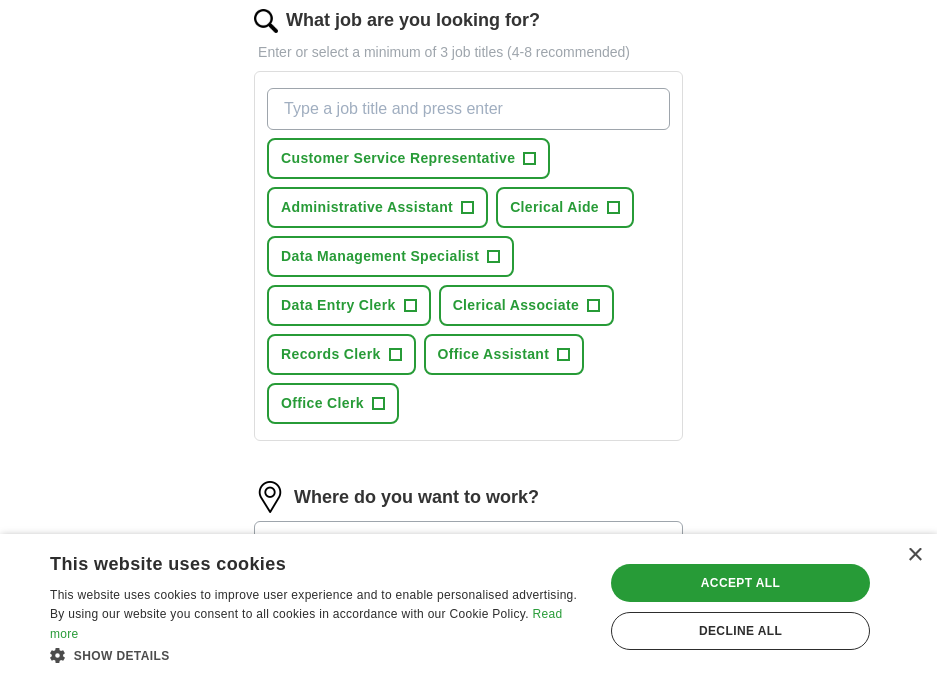 scroll, scrollTop: 700, scrollLeft: 0, axis: vertical 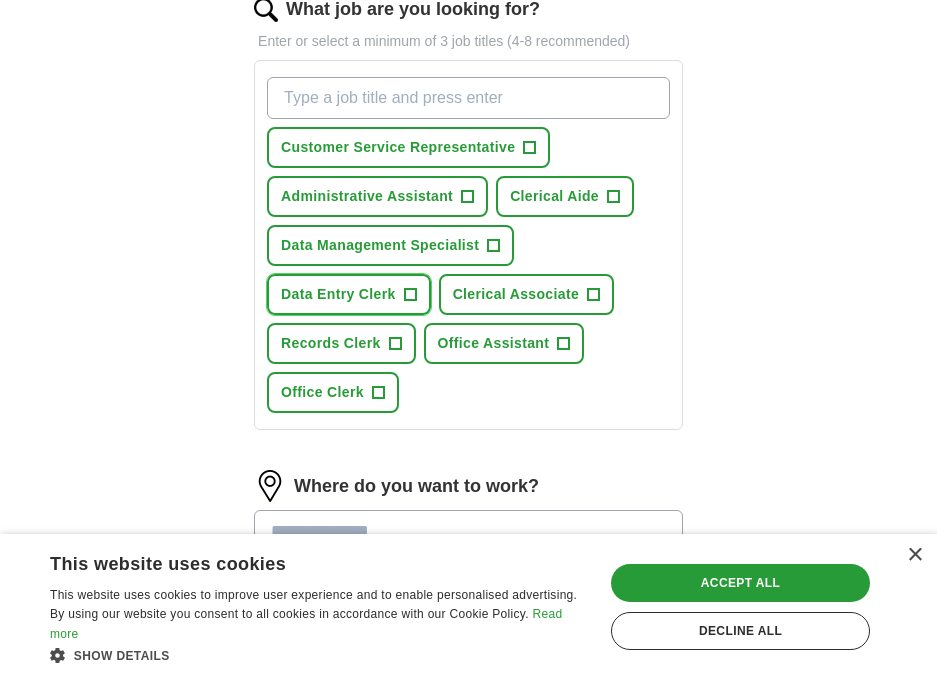 click on "+" at bounding box center [410, 295] 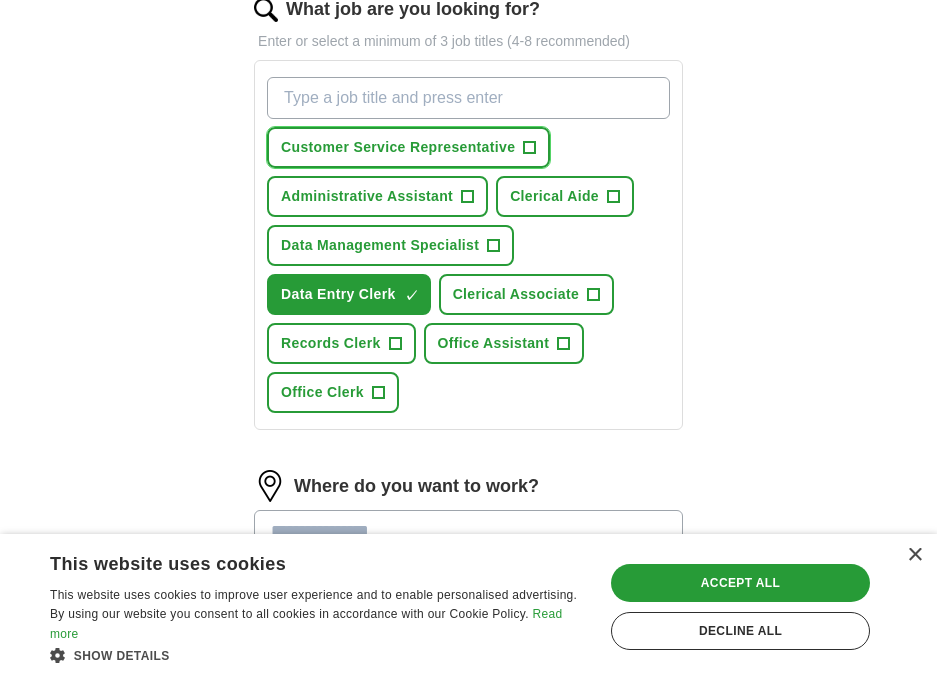click on "+" at bounding box center [530, 148] 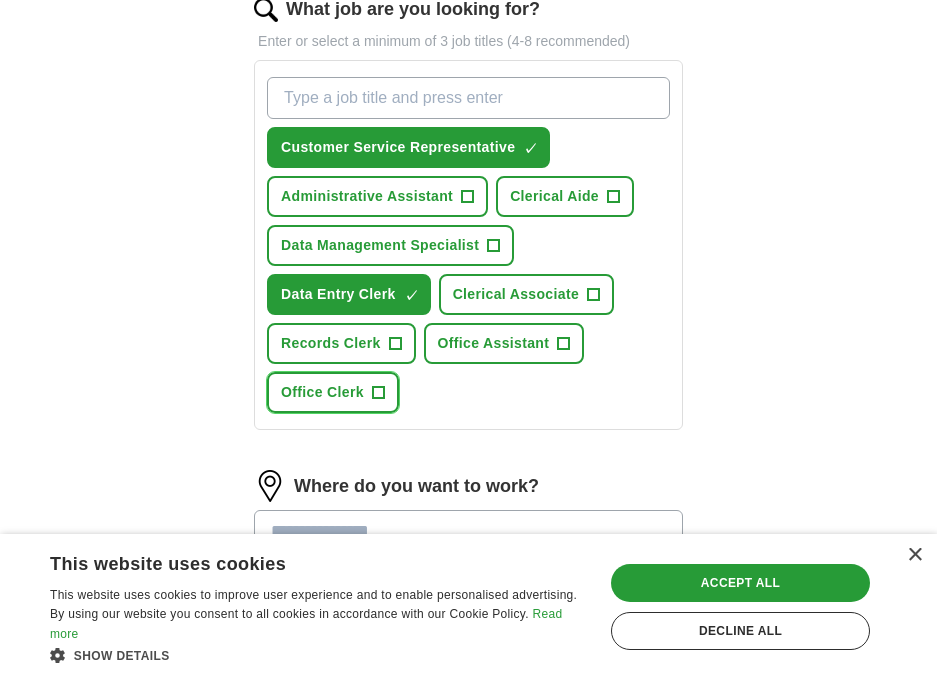click on "+" at bounding box center [378, 393] 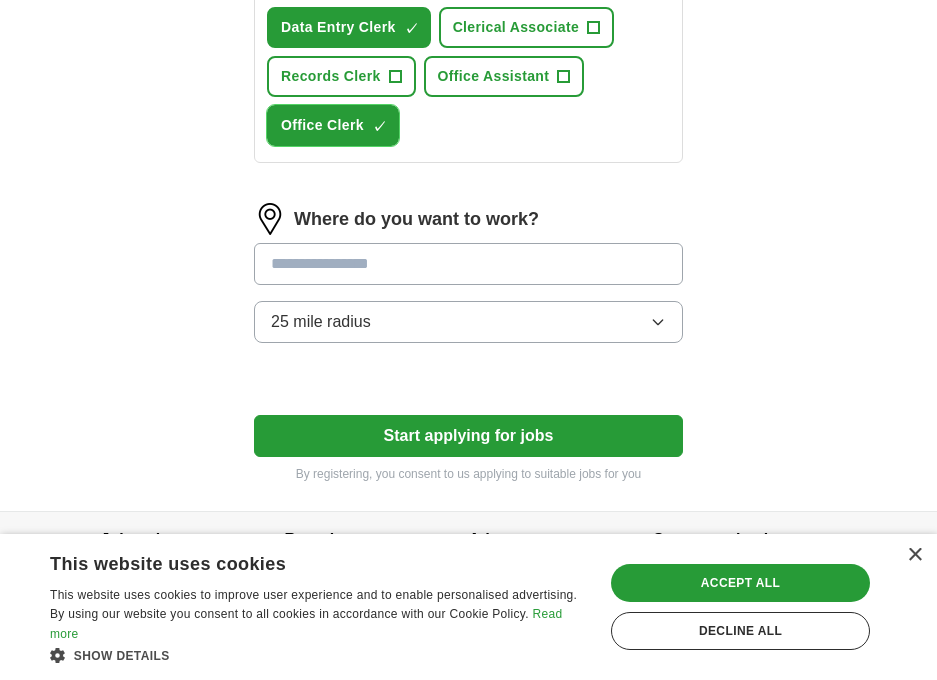 scroll, scrollTop: 1000, scrollLeft: 0, axis: vertical 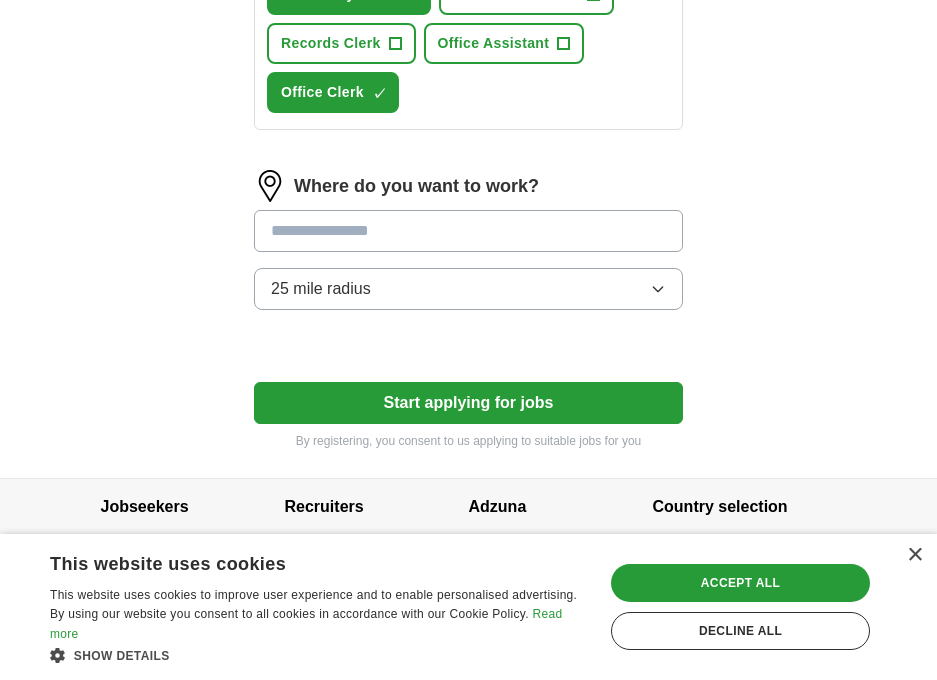 click at bounding box center (468, 231) 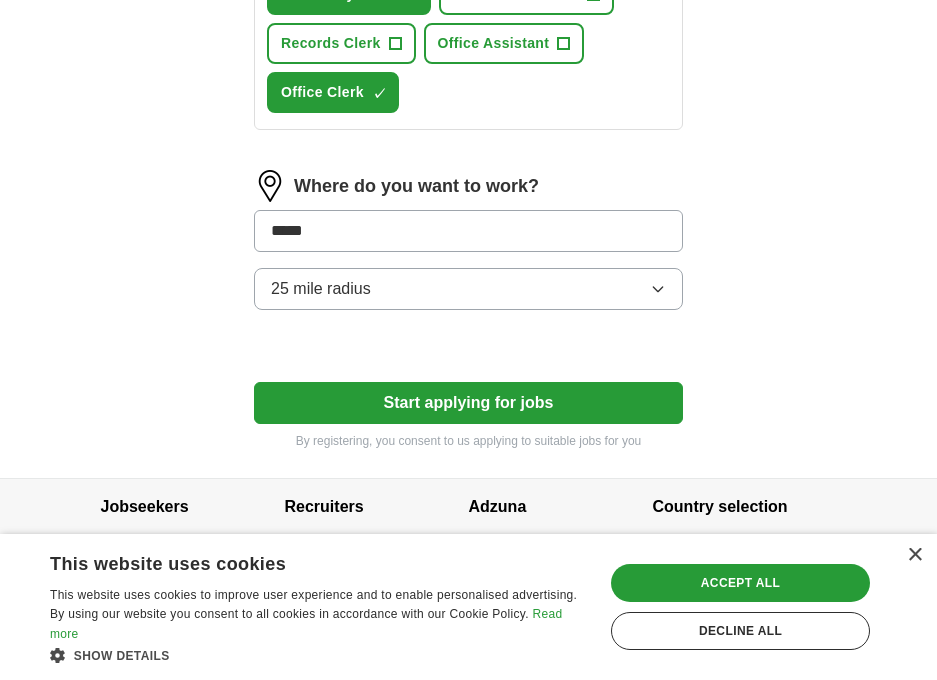 type on "*****" 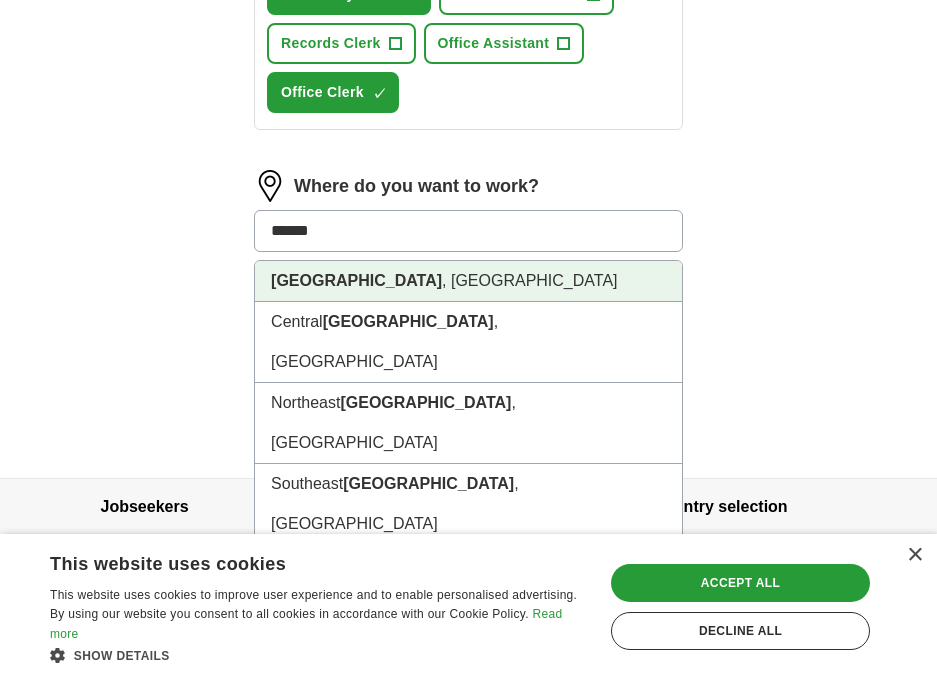 click on "Bronx , NY" at bounding box center (468, 281) 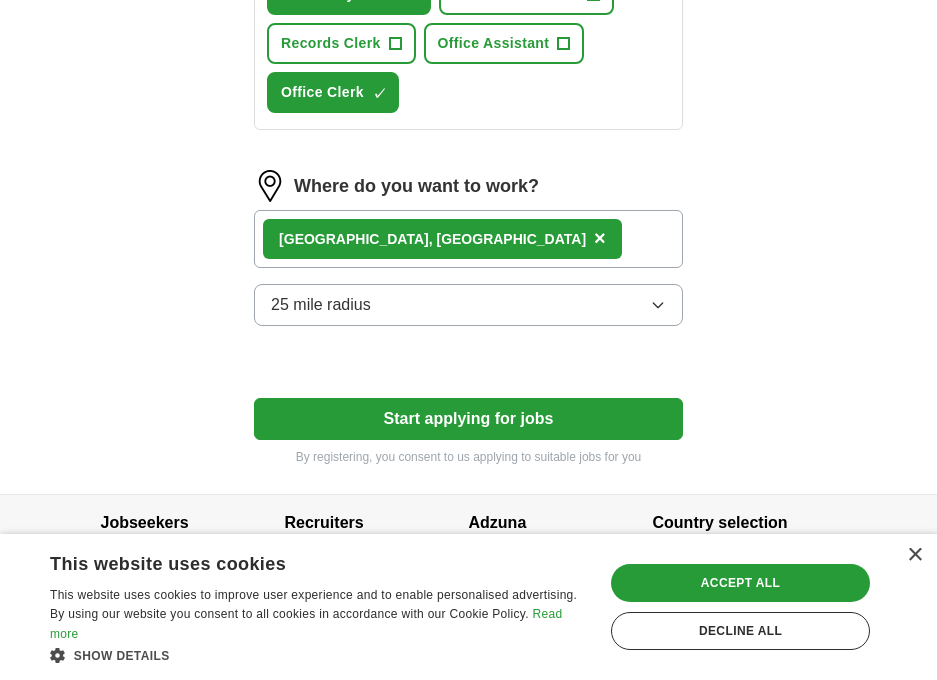 click on "Bronx , NY ×" at bounding box center [468, 239] 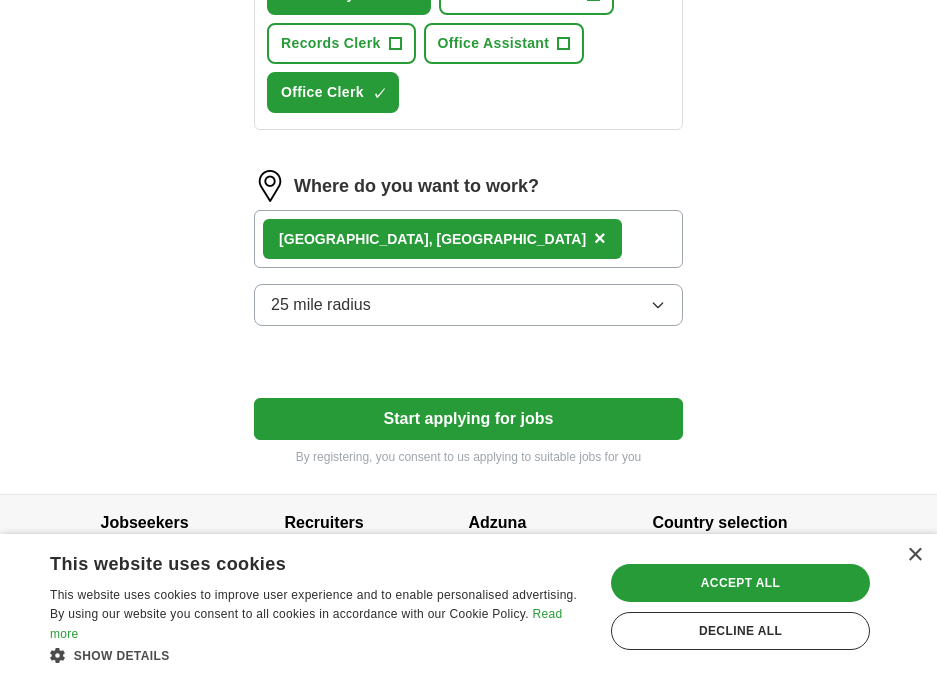 click on "Bronx , NY ×" at bounding box center (468, 239) 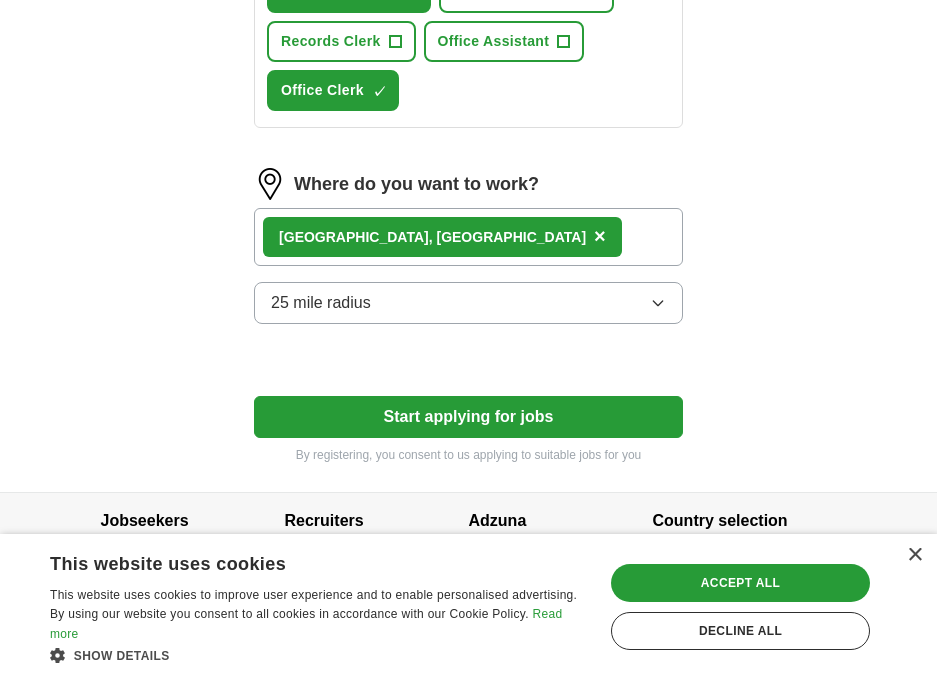 scroll, scrollTop: 1016, scrollLeft: 0, axis: vertical 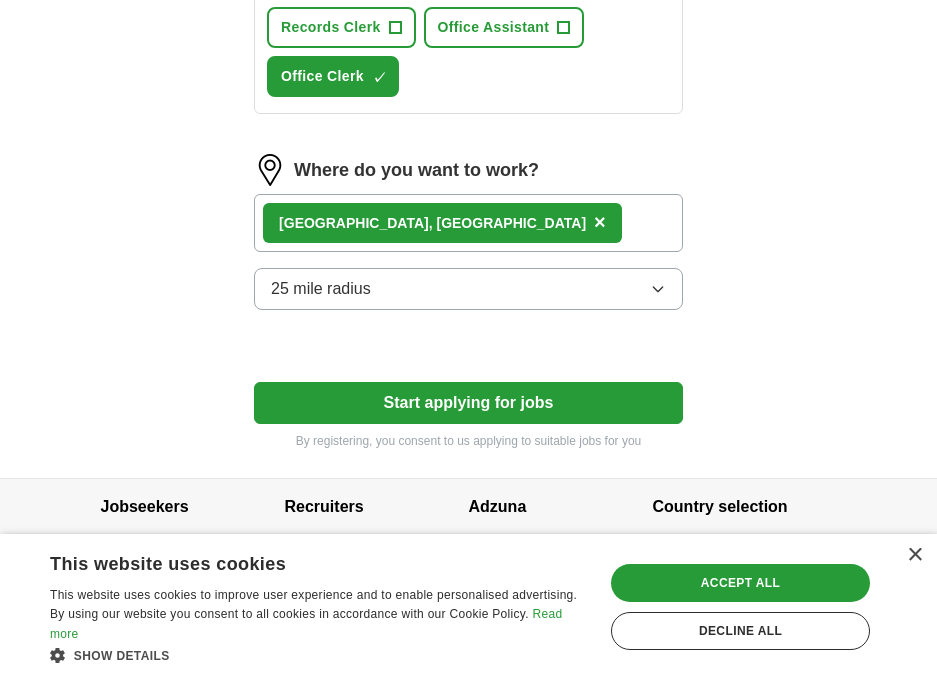 drag, startPoint x: 417, startPoint y: 236, endPoint x: 405, endPoint y: 239, distance: 12.369317 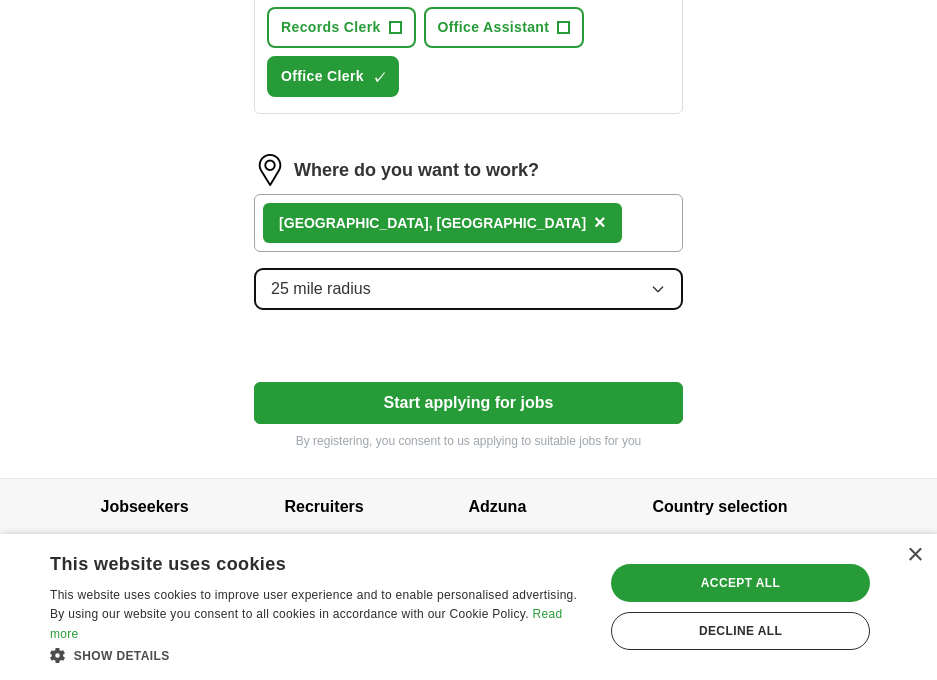 click on "25 mile radius" at bounding box center [321, 289] 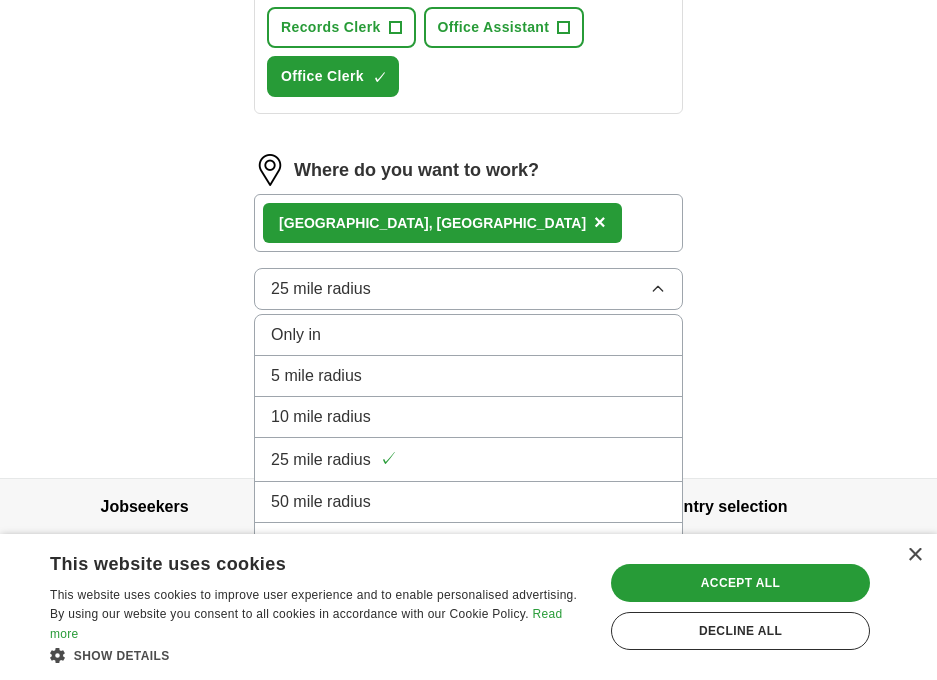 click on "Bronx , NY ×" at bounding box center [468, 223] 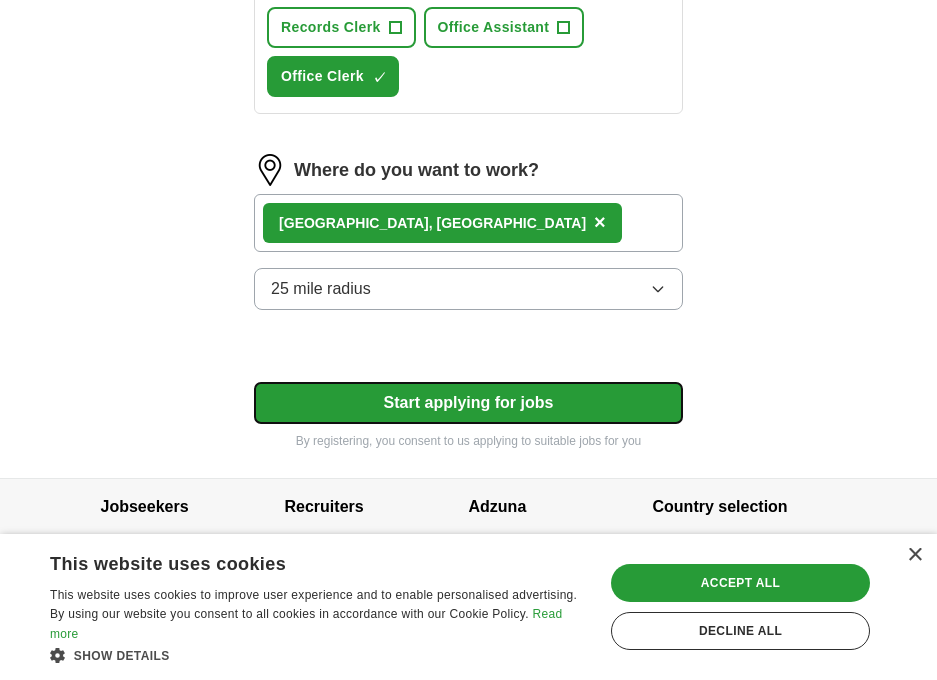 click on "**********" at bounding box center (468, -135) 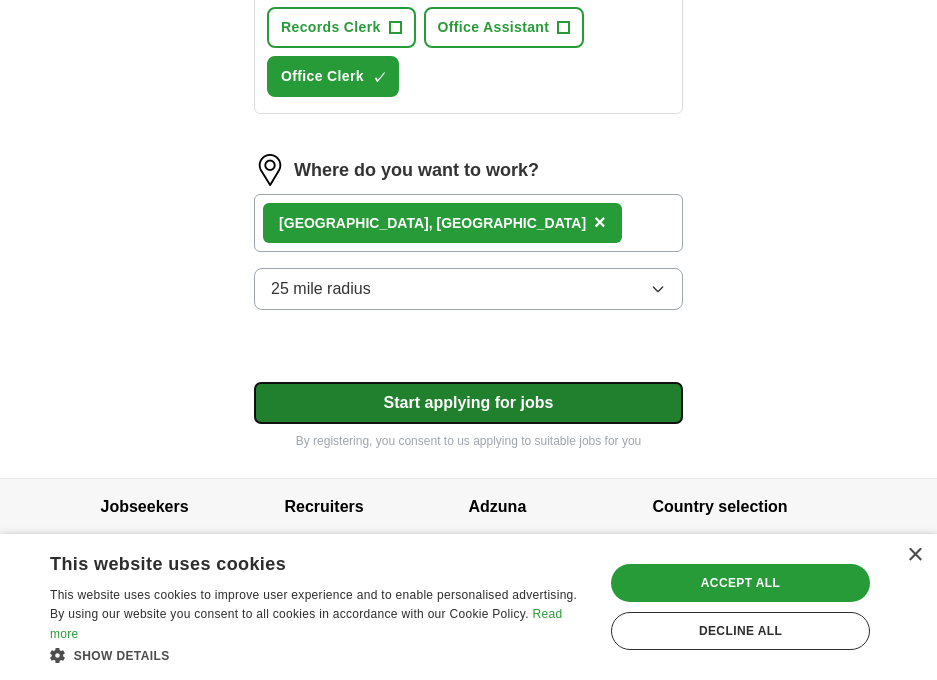 click on "Start applying for jobs" at bounding box center [468, 403] 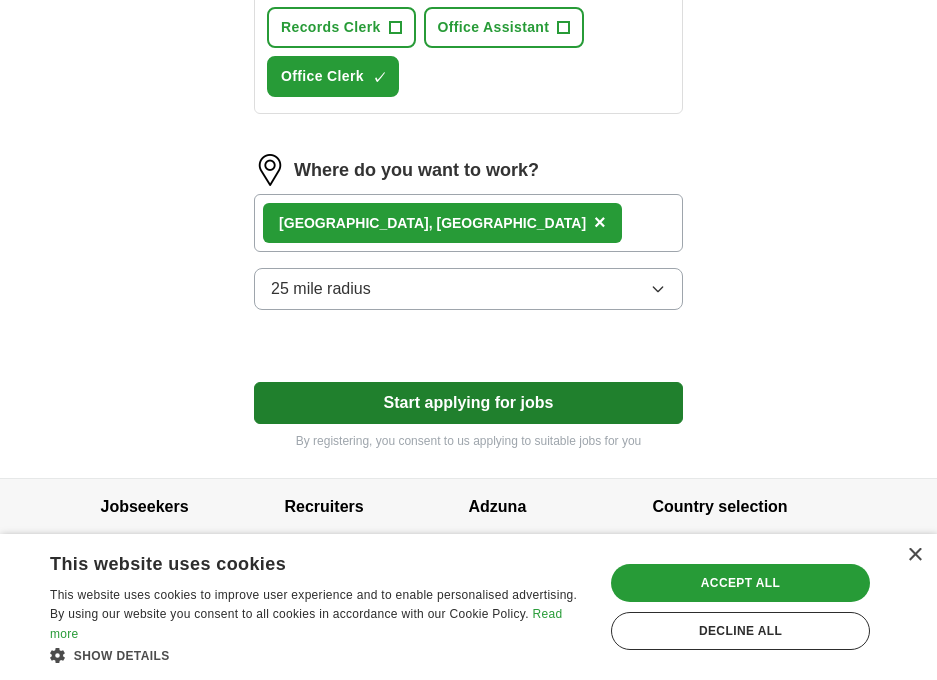 select on "**" 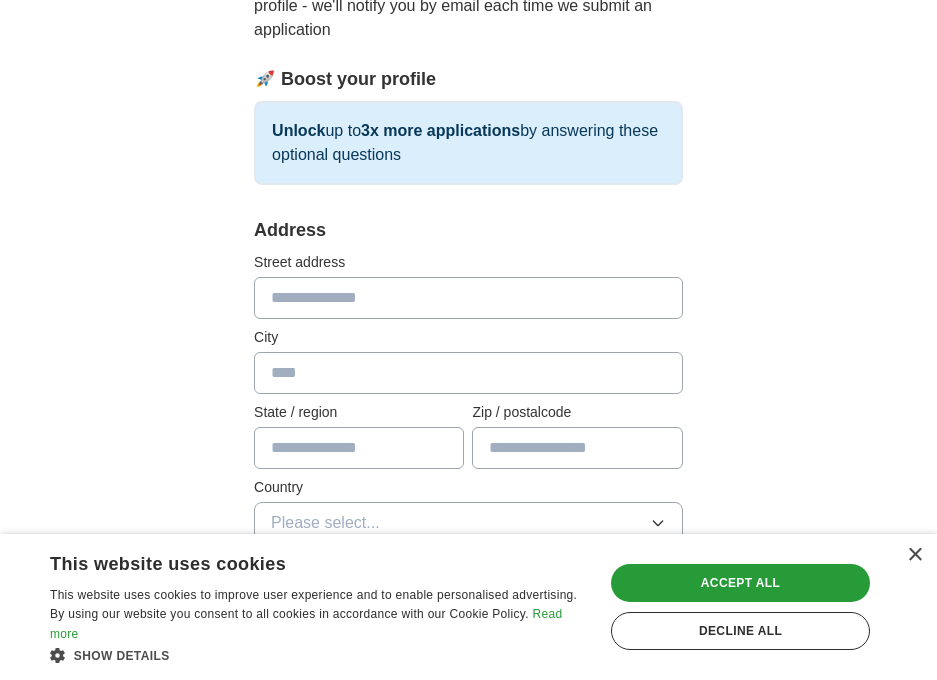 scroll, scrollTop: 300, scrollLeft: 0, axis: vertical 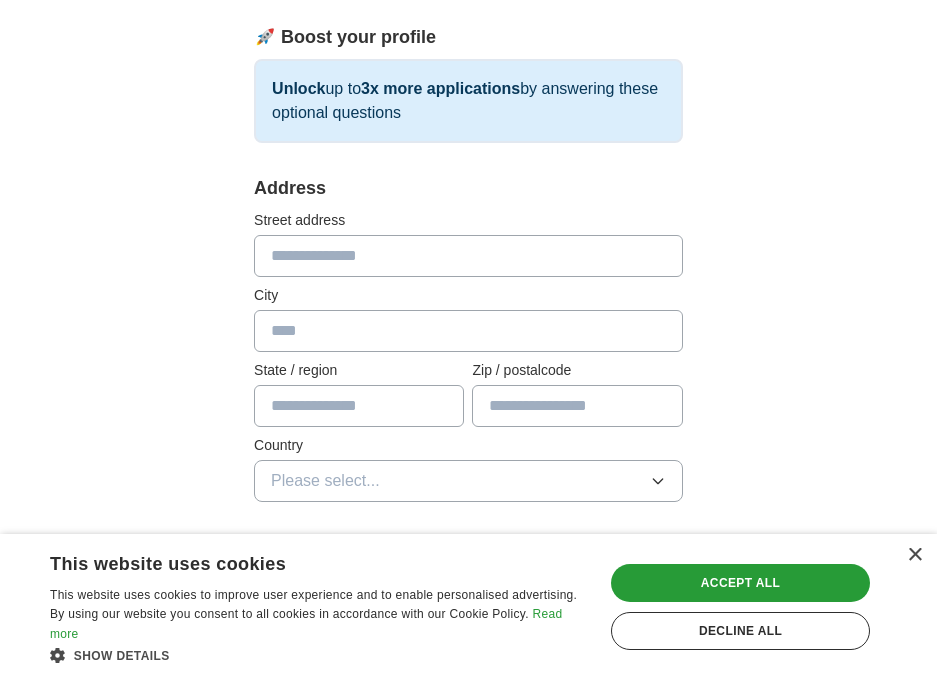 click at bounding box center [468, 256] 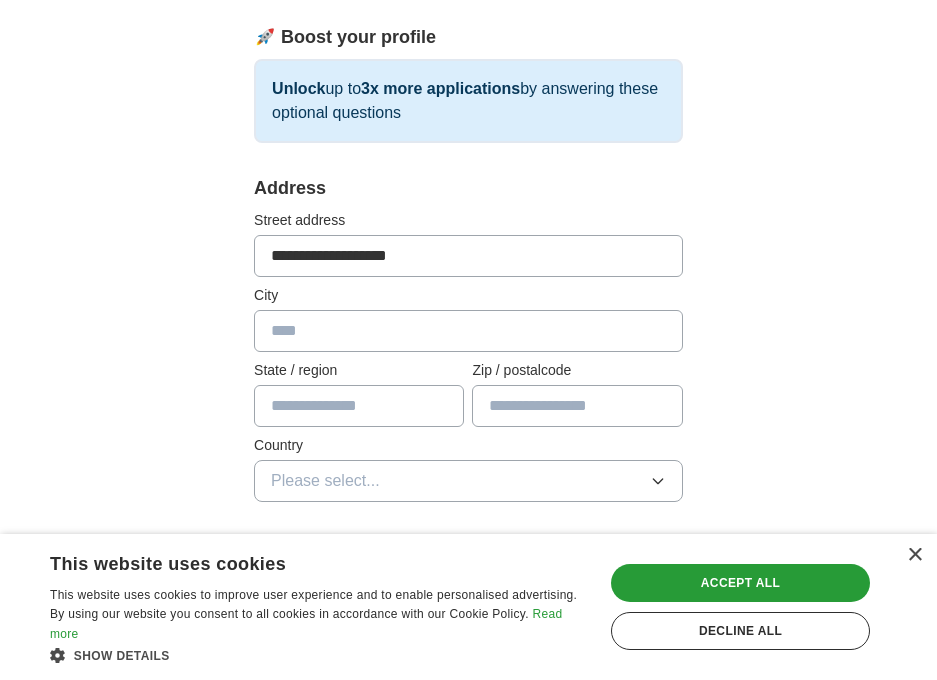 type on "**********" 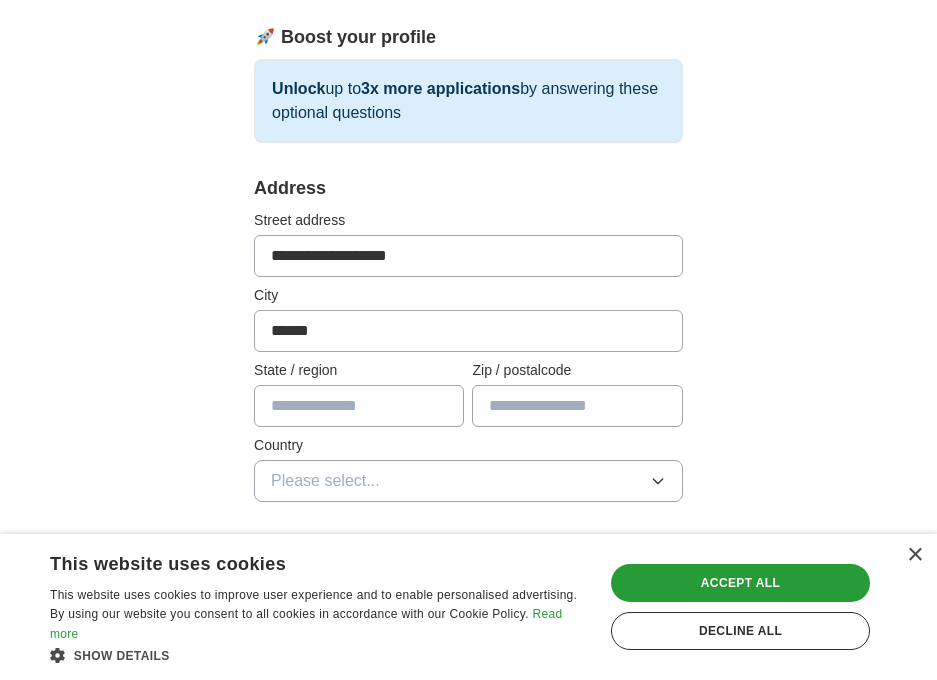 type on "*****" 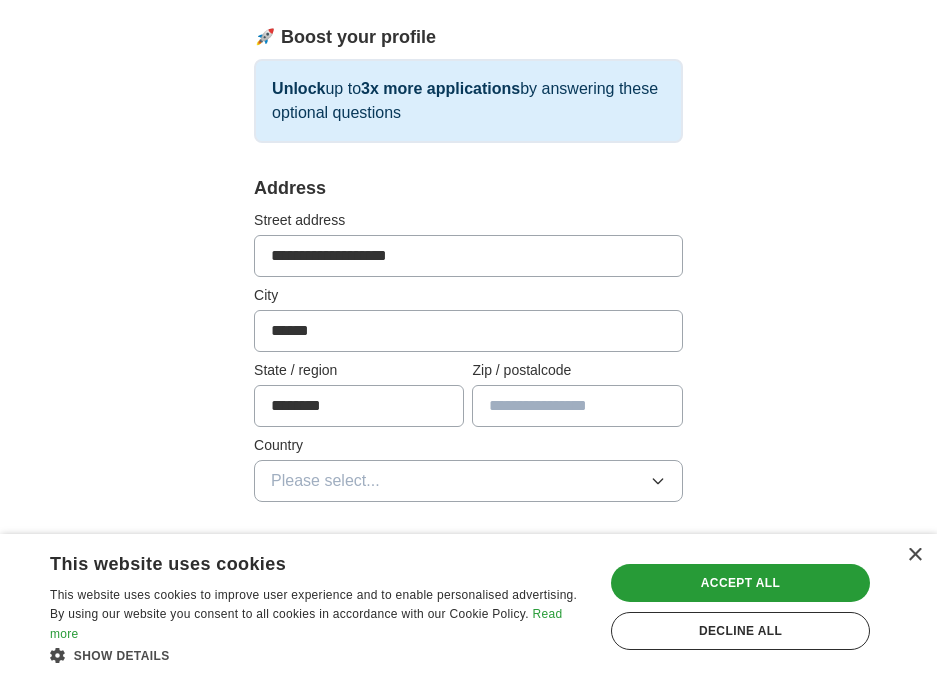 type on "********" 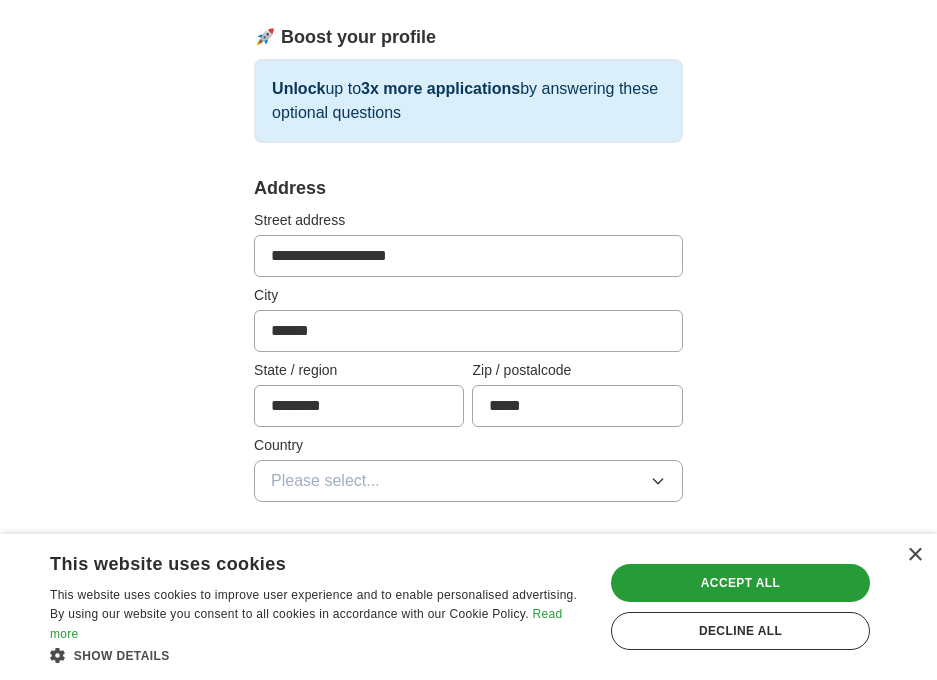 type on "*****" 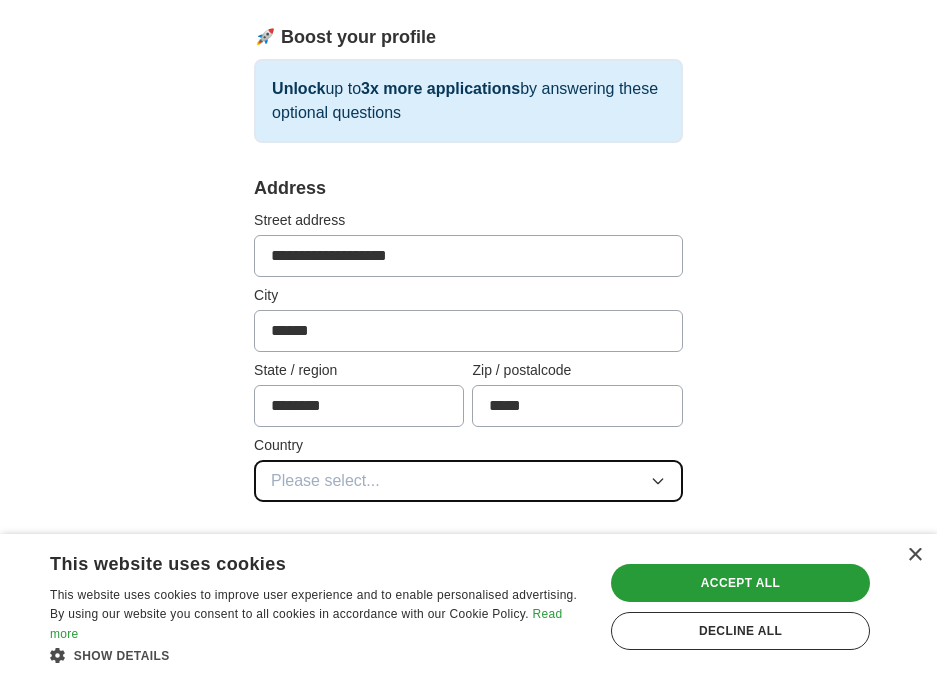 click on "Please select..." at bounding box center [325, 481] 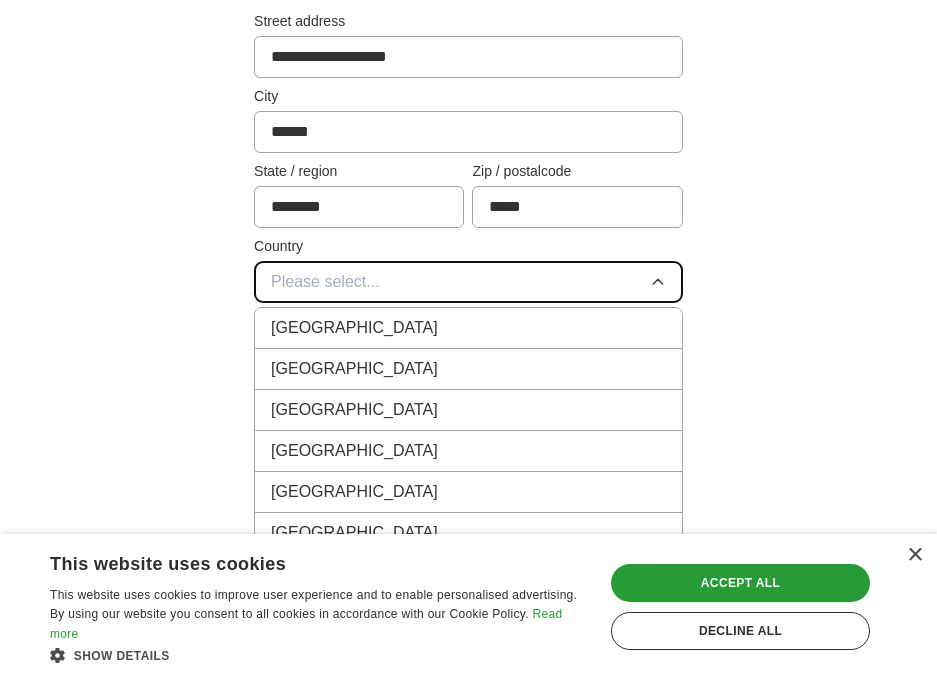 scroll, scrollTop: 500, scrollLeft: 0, axis: vertical 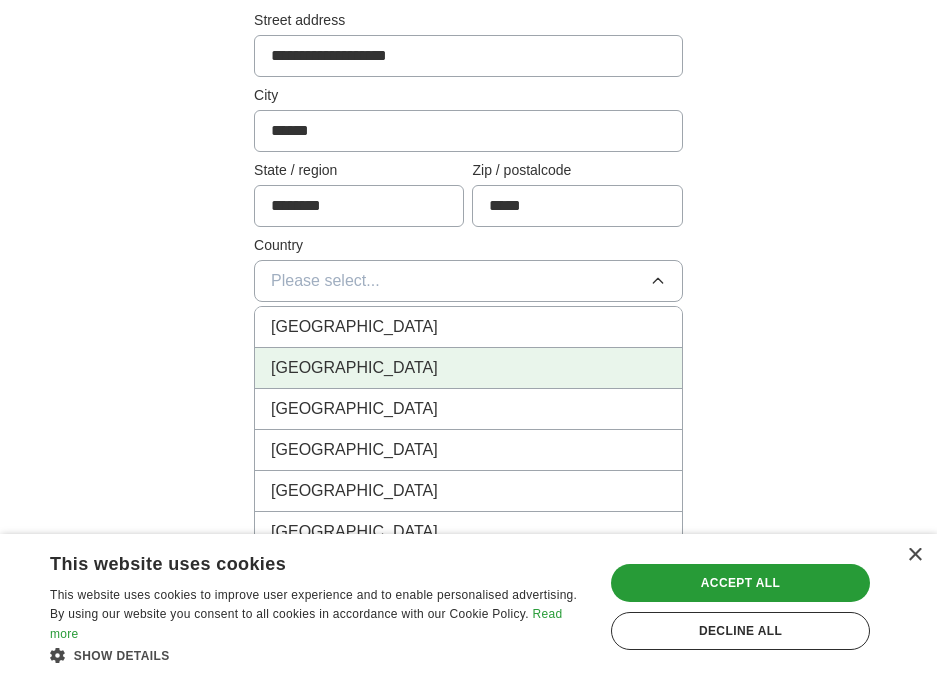 click on "United States" at bounding box center (354, 368) 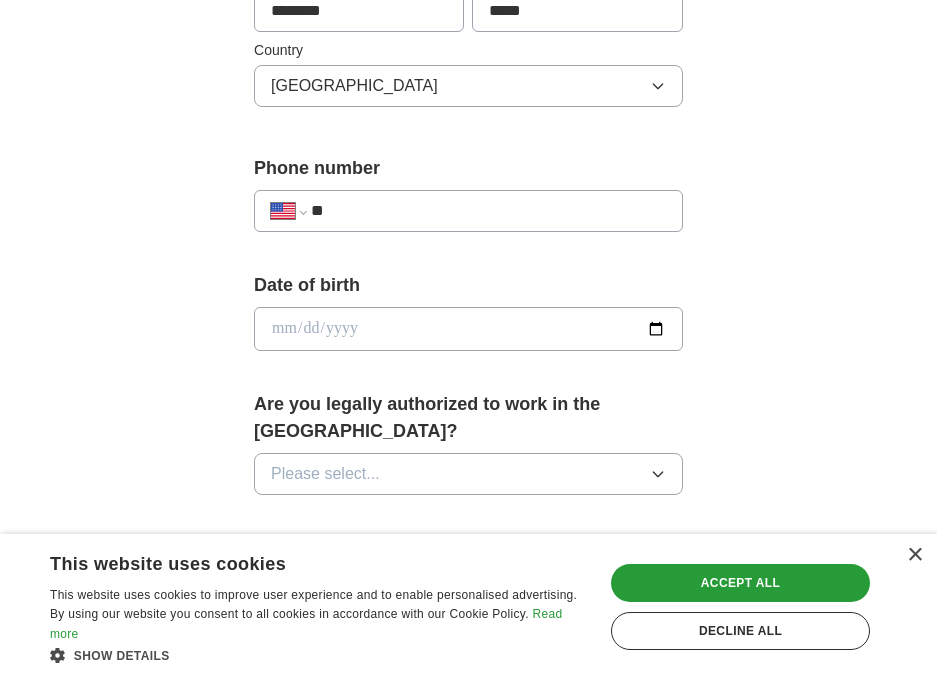 scroll, scrollTop: 700, scrollLeft: 0, axis: vertical 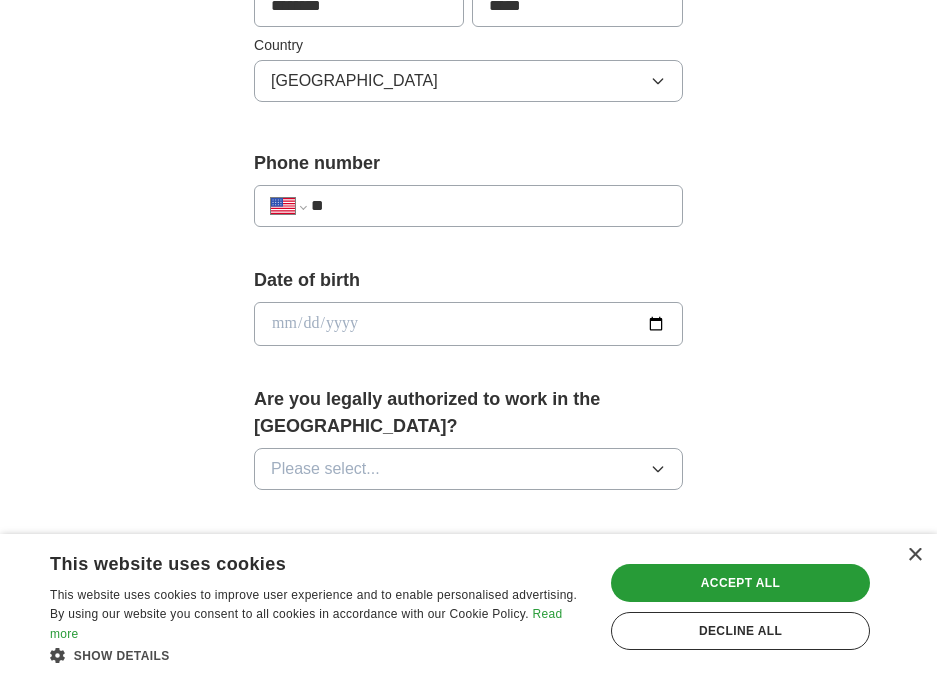 click on "**" at bounding box center (488, 206) 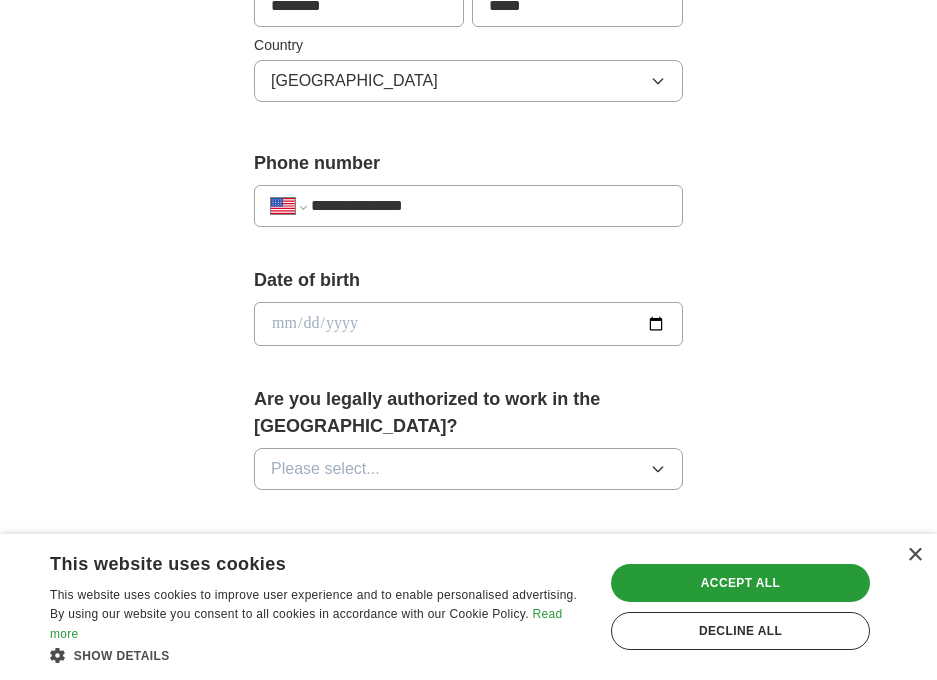 type on "**********" 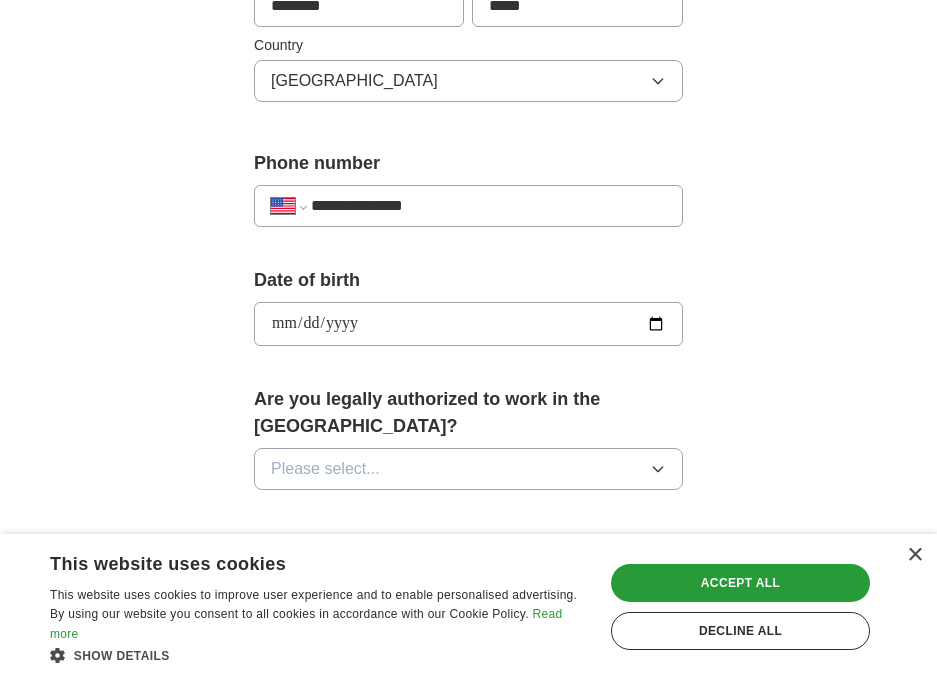 type on "**********" 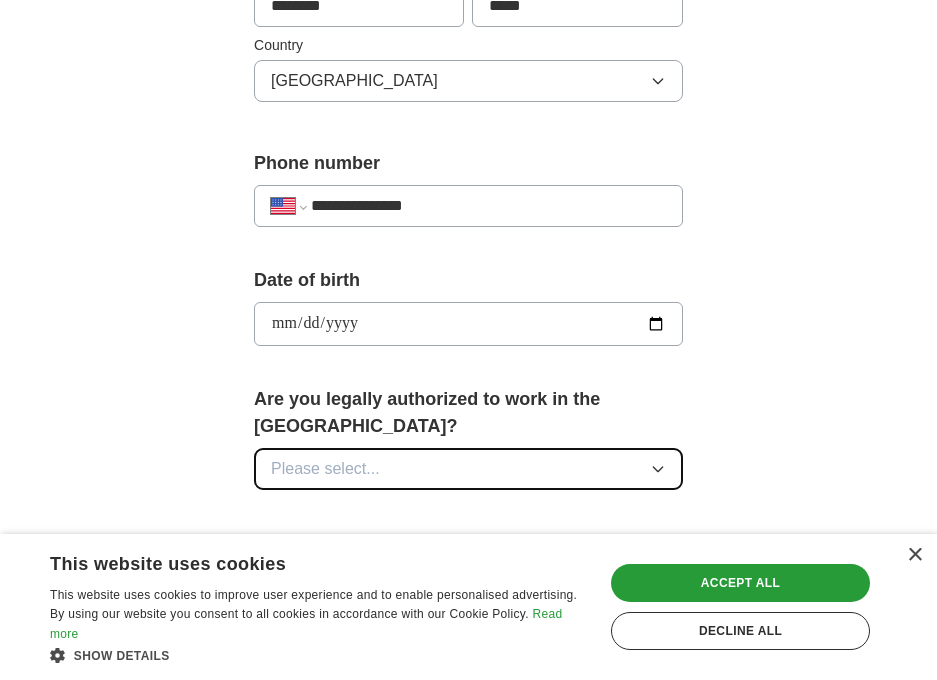 click on "Please select..." at bounding box center (468, 469) 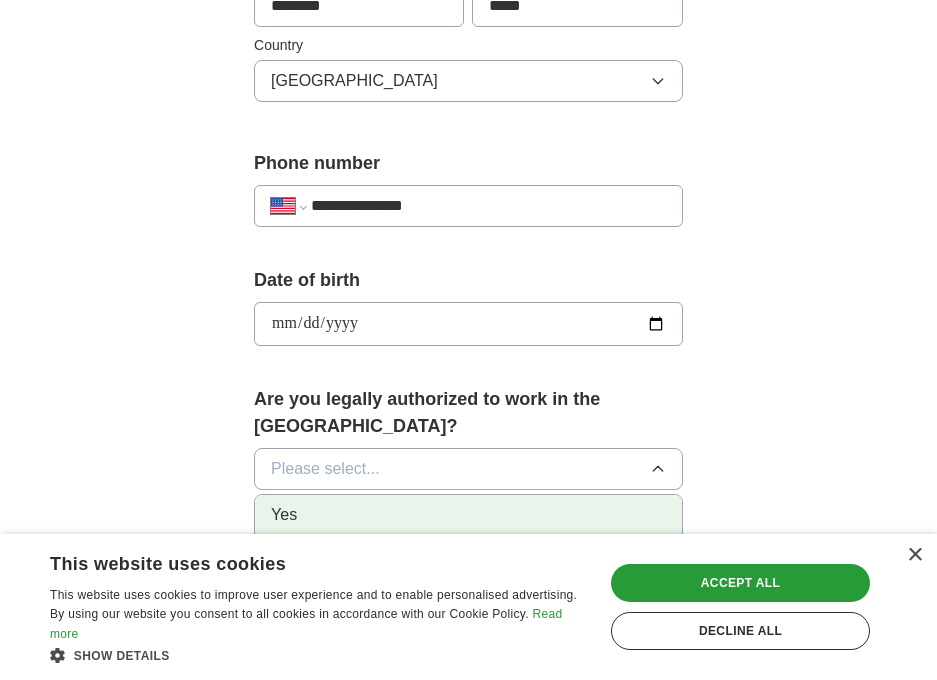 click on "Yes" at bounding box center [284, 515] 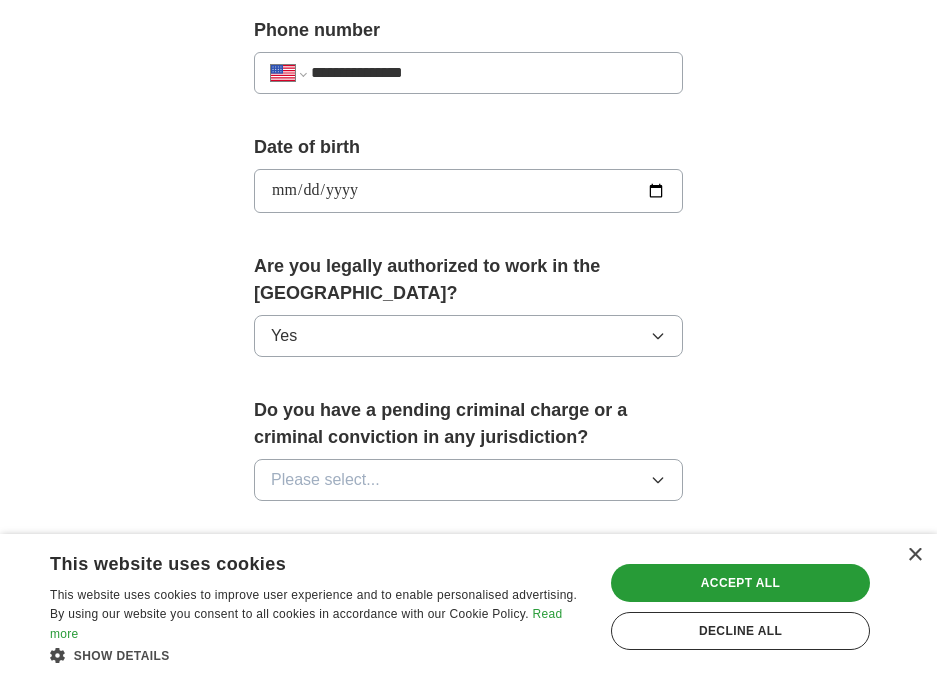 scroll, scrollTop: 1000, scrollLeft: 0, axis: vertical 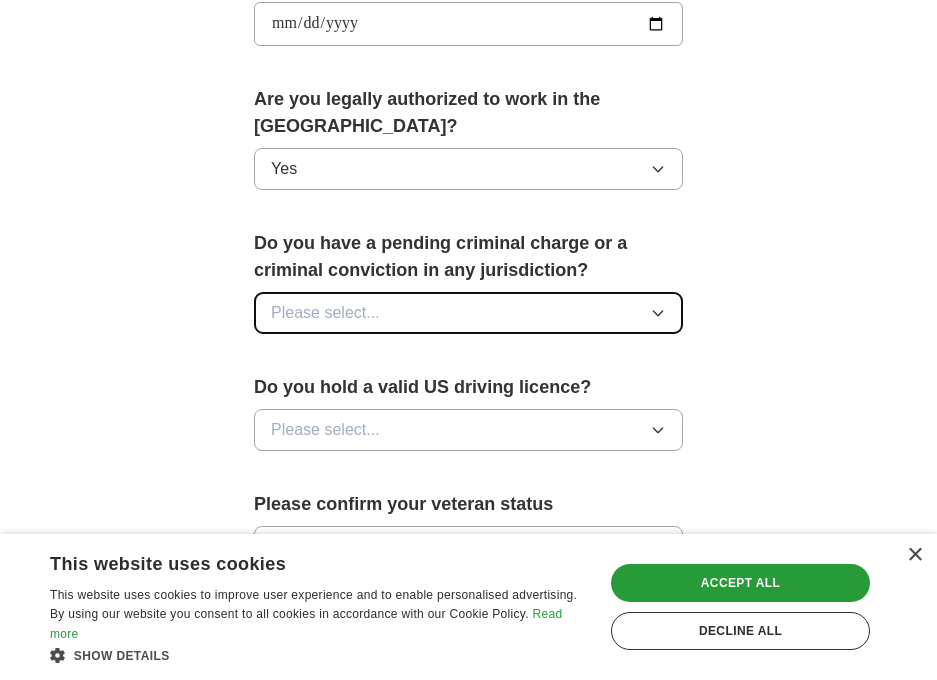 click on "Please select..." at bounding box center [468, 313] 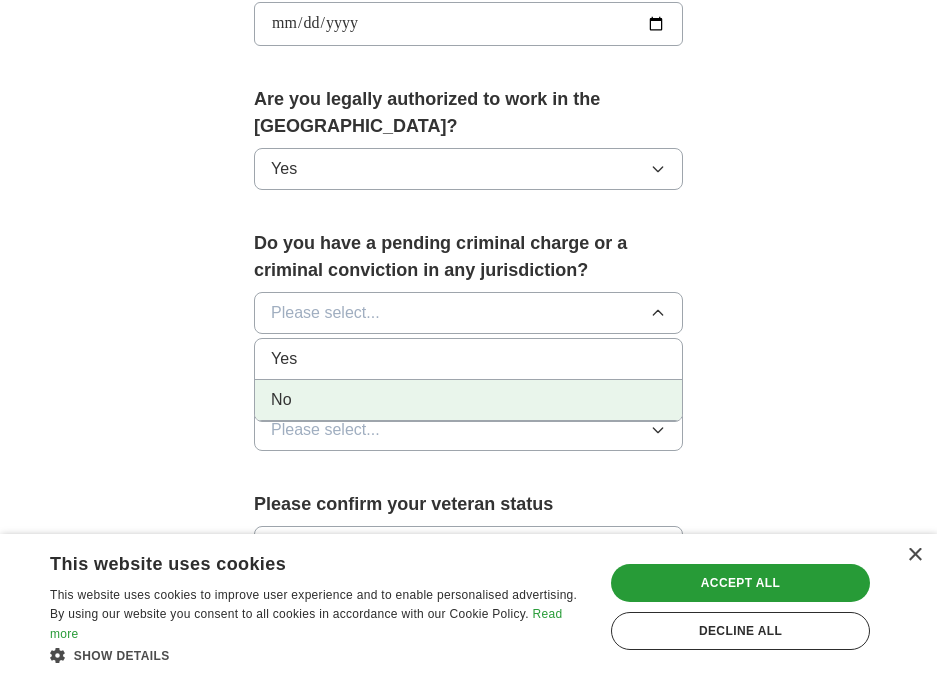click on "No" at bounding box center (281, 400) 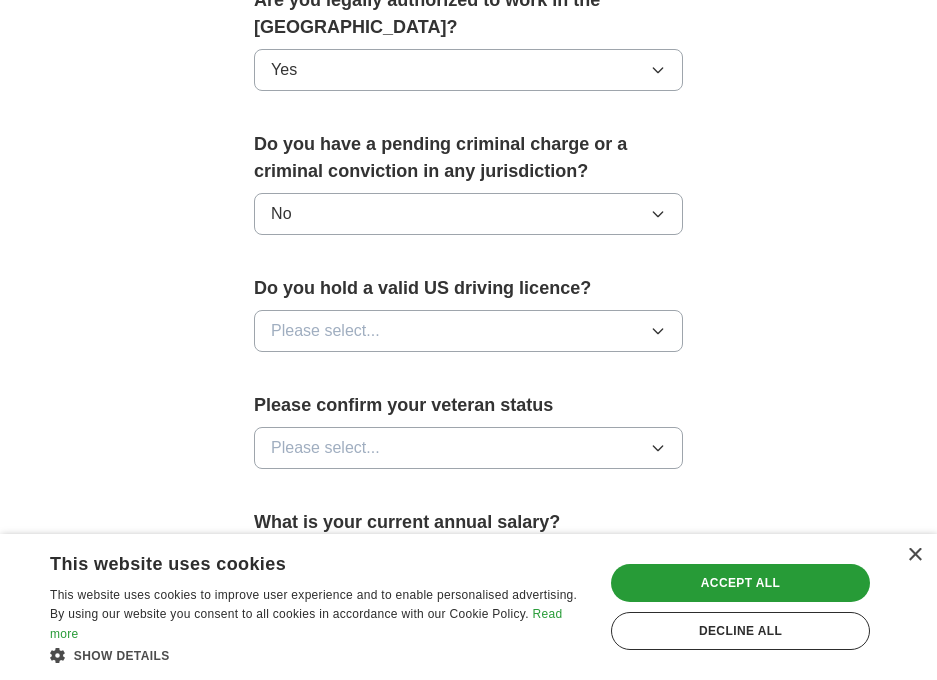 scroll, scrollTop: 1100, scrollLeft: 0, axis: vertical 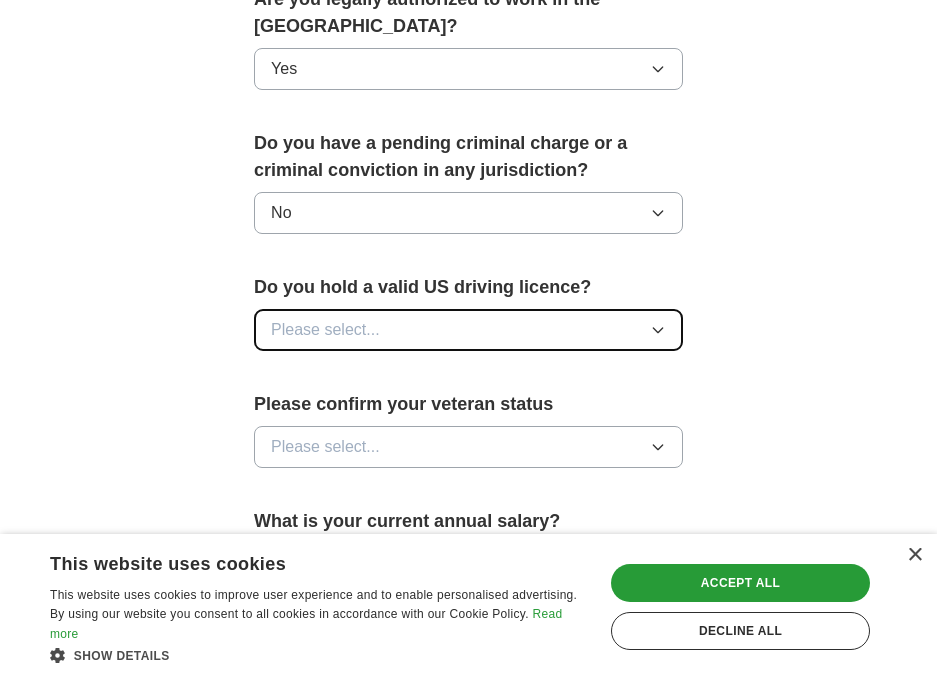 click on "Please select..." at bounding box center (325, 330) 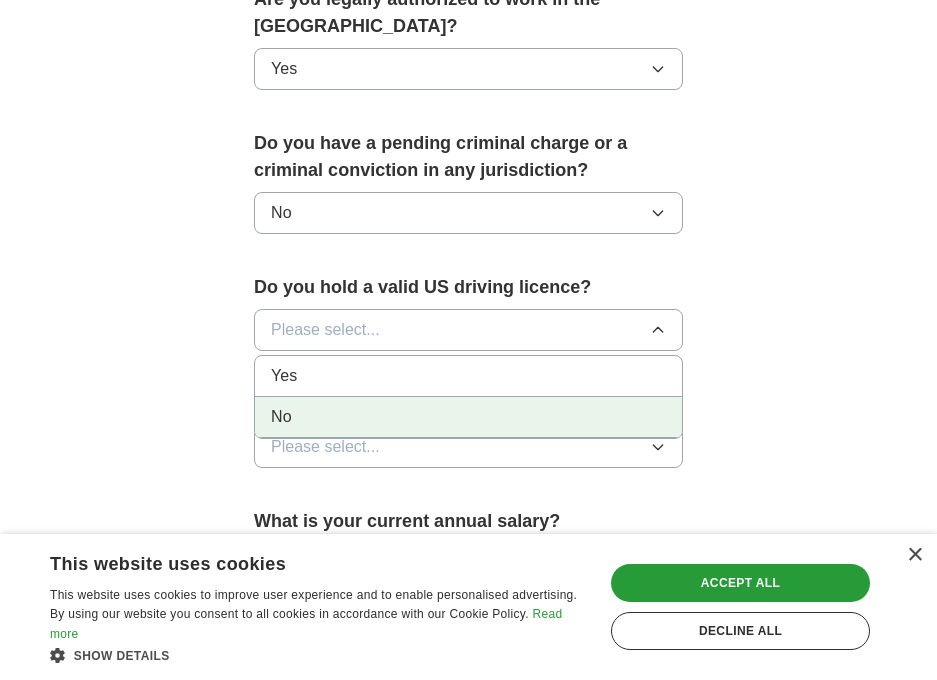 click on "No" at bounding box center [468, 417] 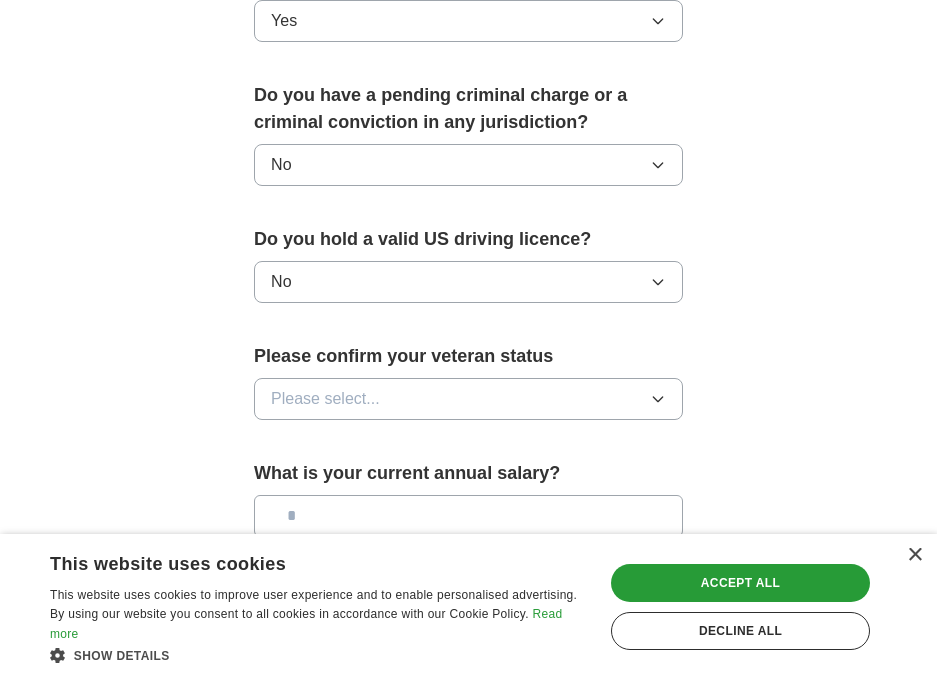 scroll, scrollTop: 1300, scrollLeft: 0, axis: vertical 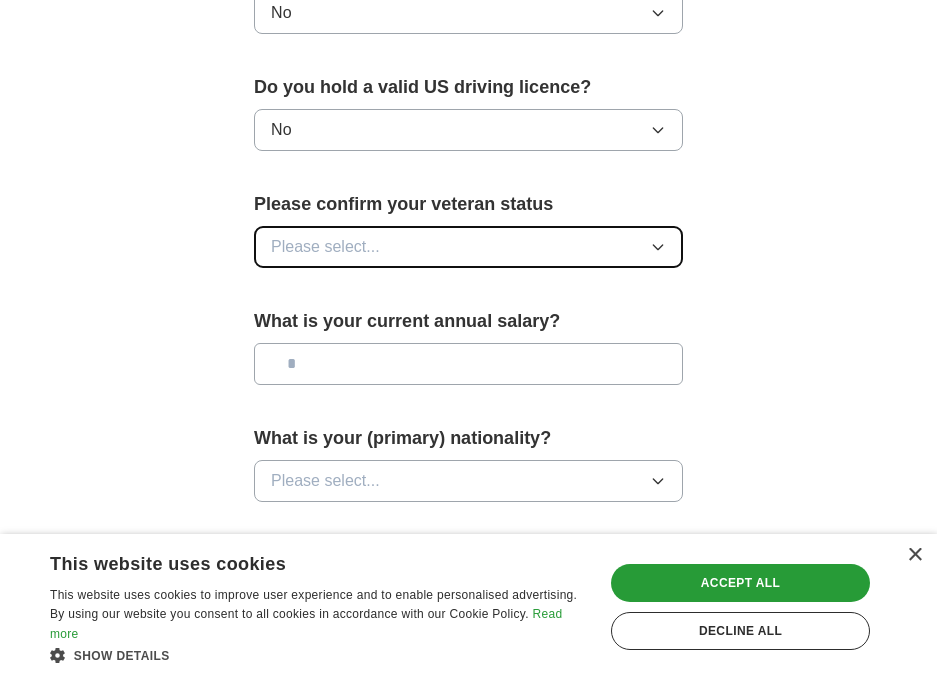 click on "Please select..." at bounding box center [325, 247] 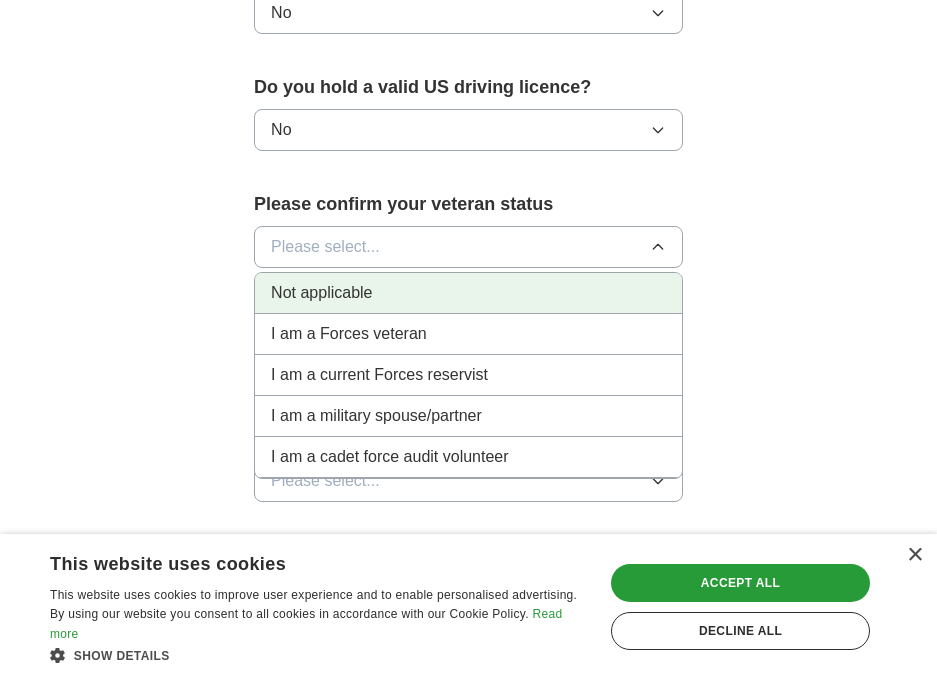 click on "Not applicable" at bounding box center [468, 293] 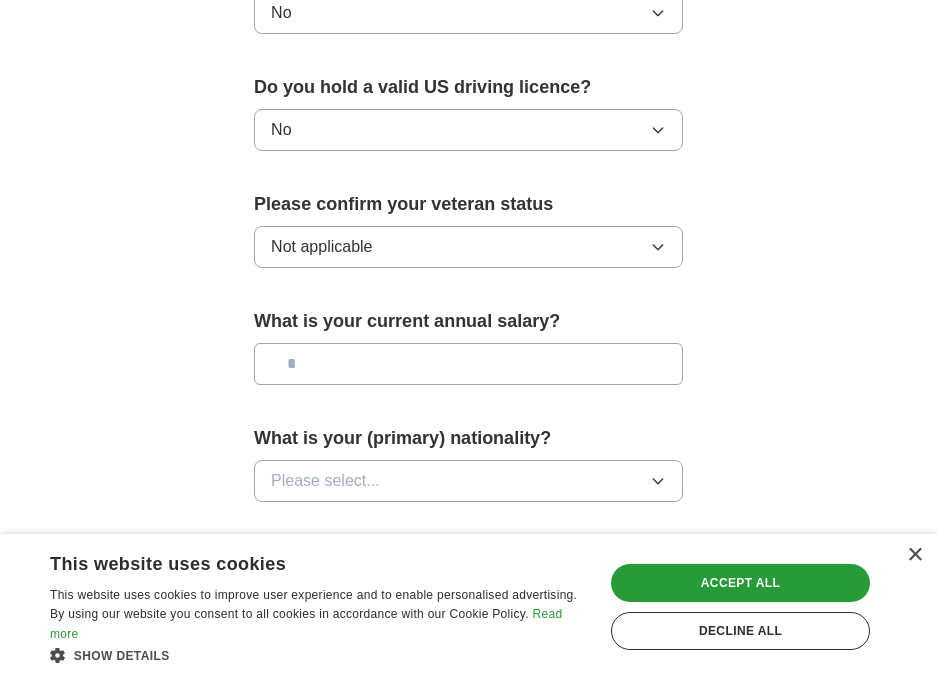 click at bounding box center [468, 364] 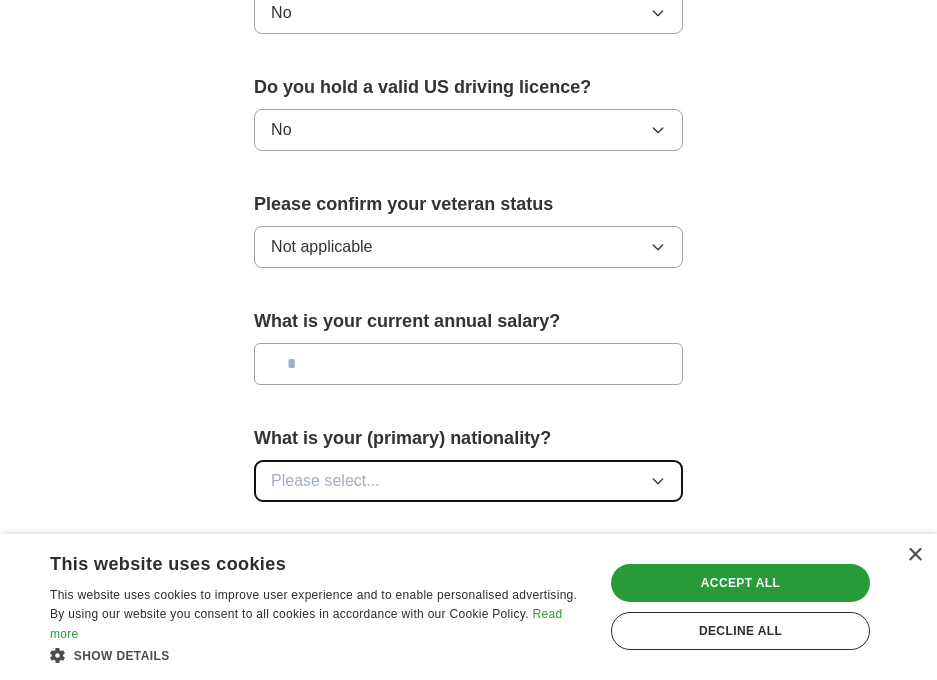 click on "Please select..." at bounding box center (468, 481) 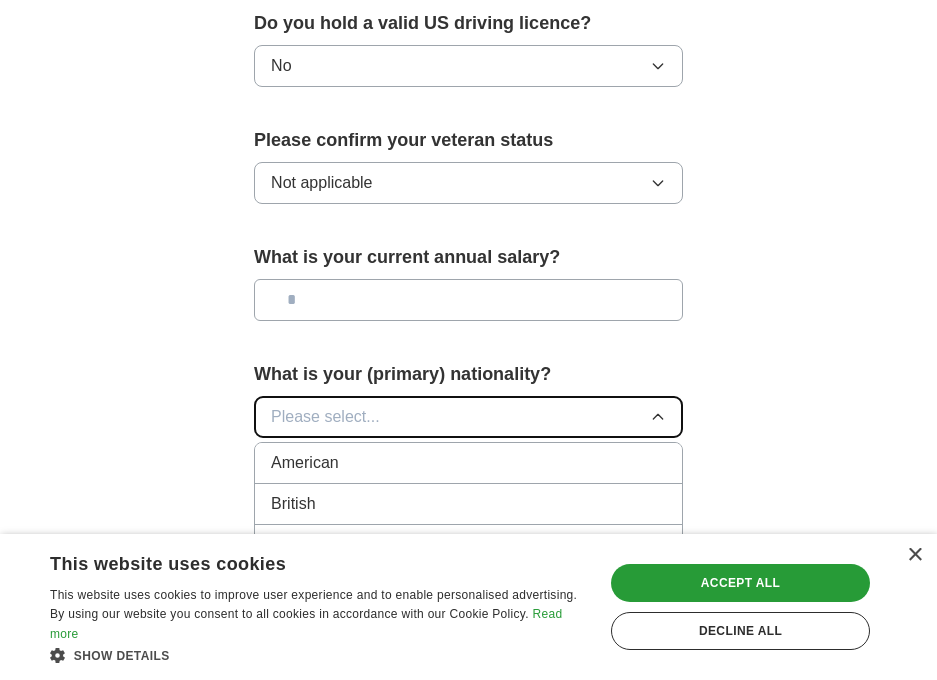 scroll, scrollTop: 1400, scrollLeft: 0, axis: vertical 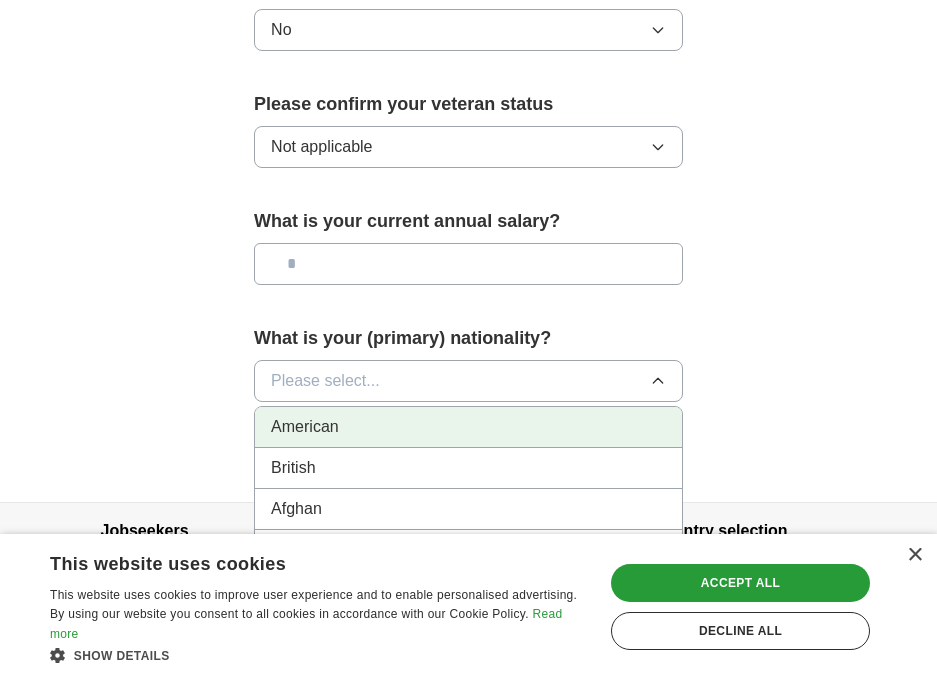 click on "American" at bounding box center (468, 427) 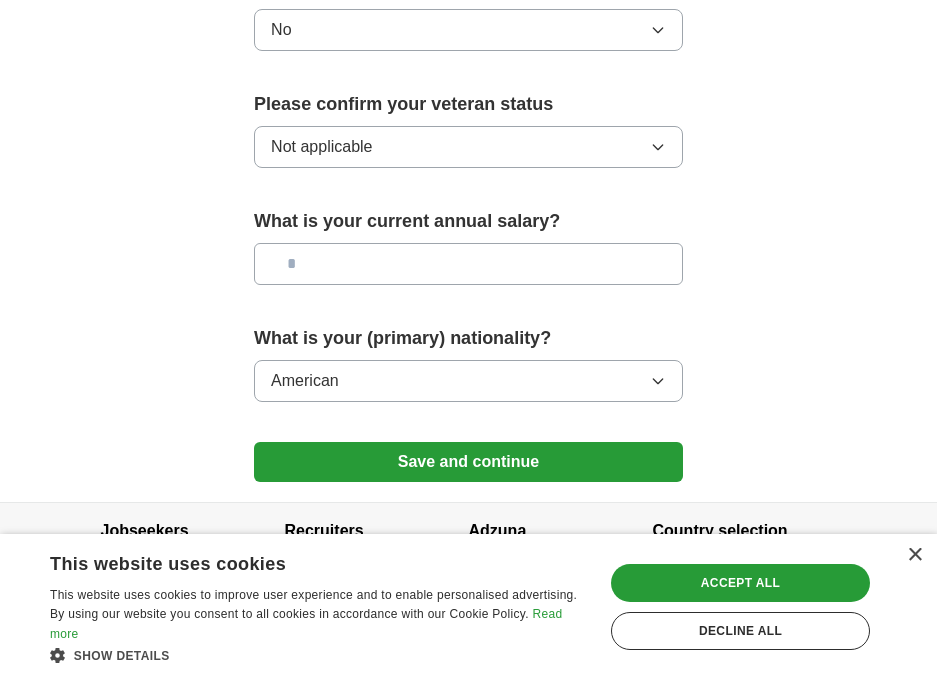 scroll, scrollTop: 1397, scrollLeft: 0, axis: vertical 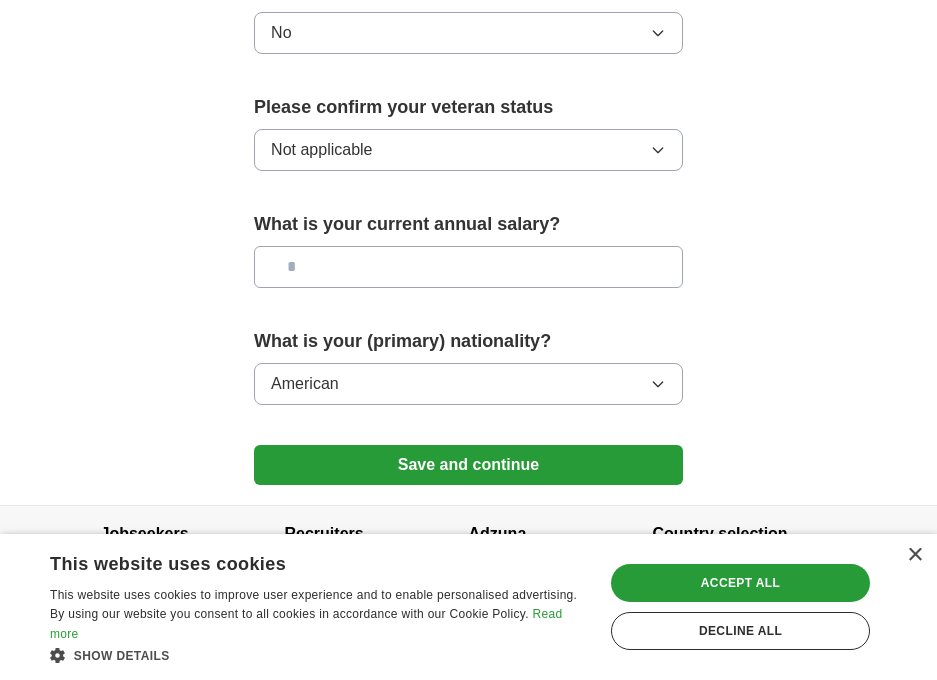 click at bounding box center [468, 267] 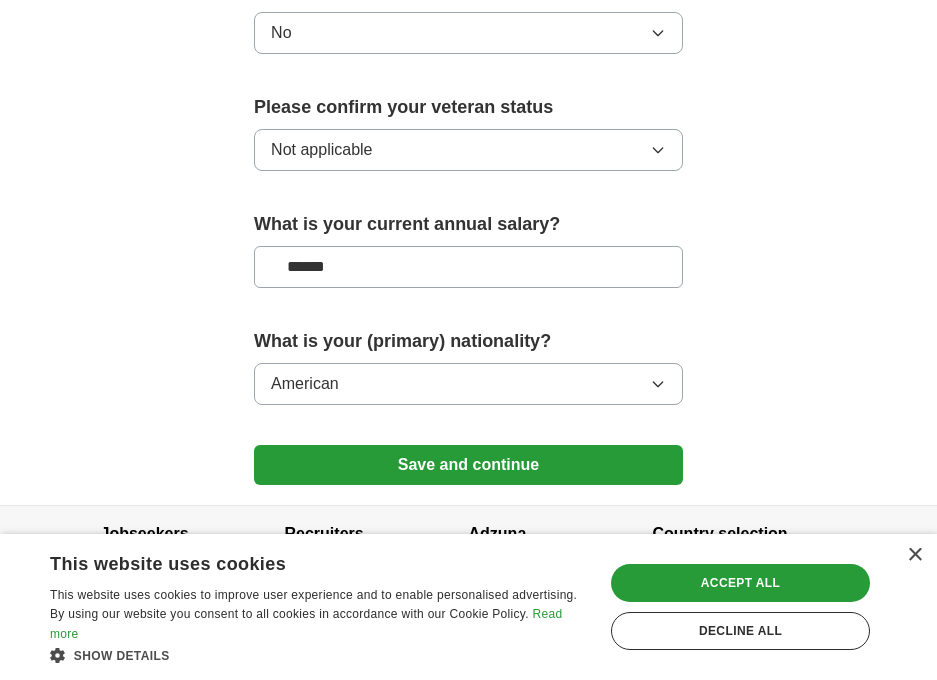 type on "******" 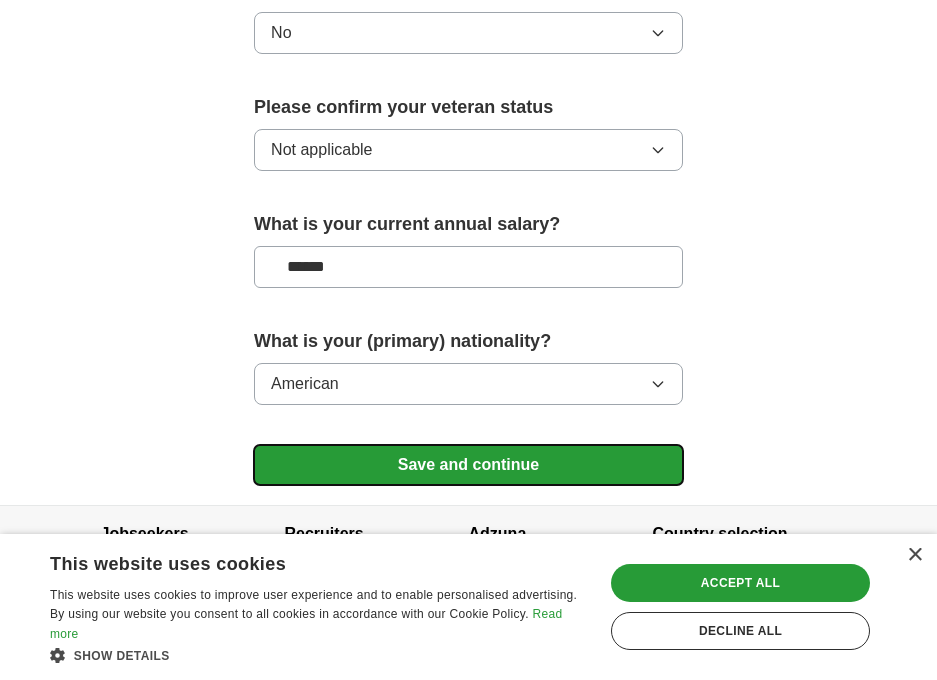 click on "Save and continue" at bounding box center (468, 465) 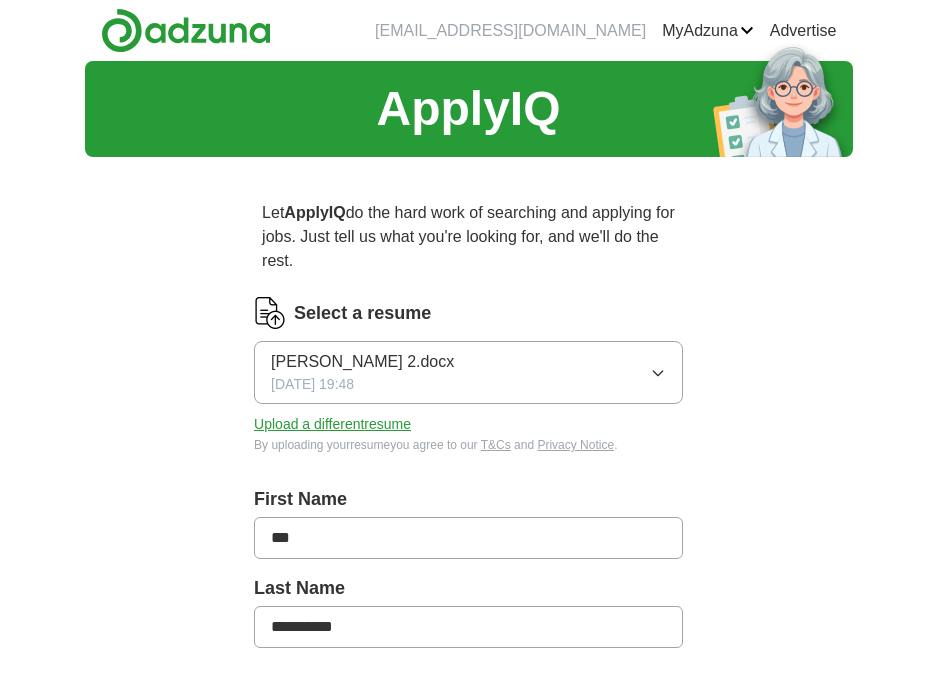 scroll, scrollTop: 0, scrollLeft: 0, axis: both 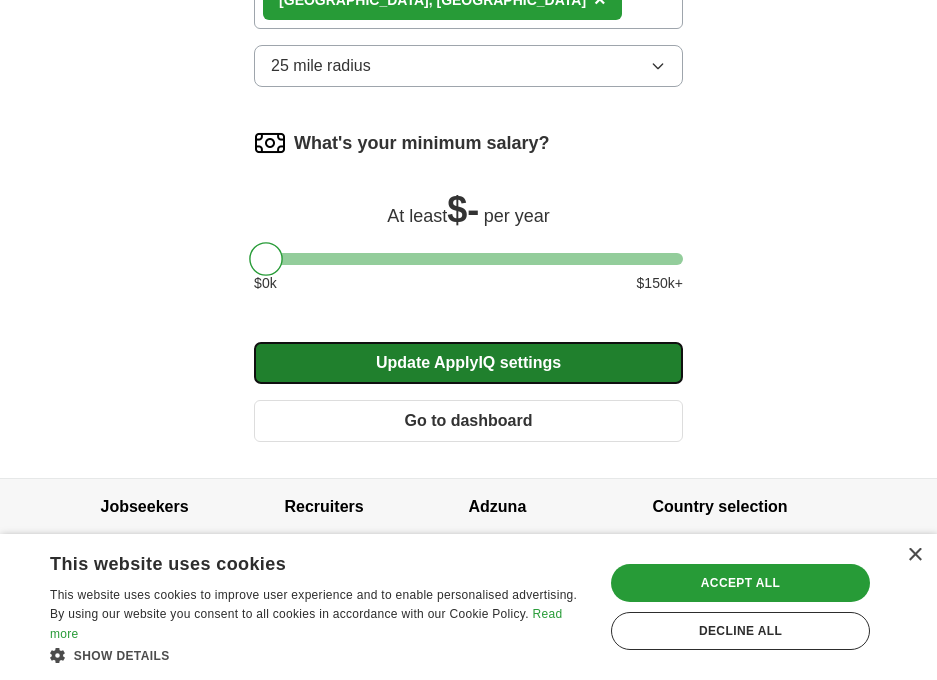 click on "Update ApplyIQ settings" at bounding box center (468, 363) 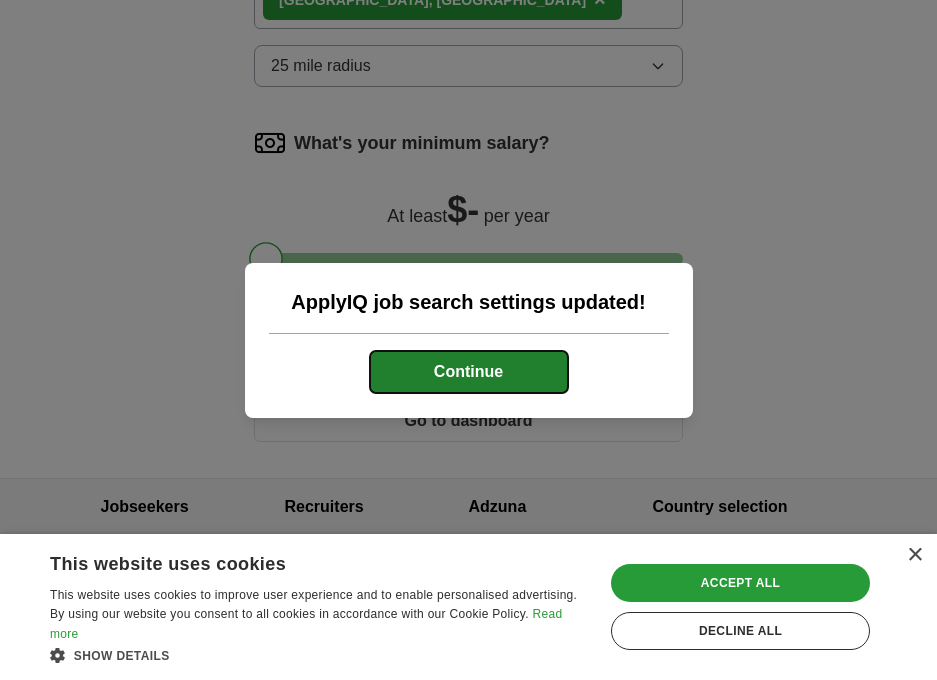 click on "Continue" at bounding box center [469, 372] 